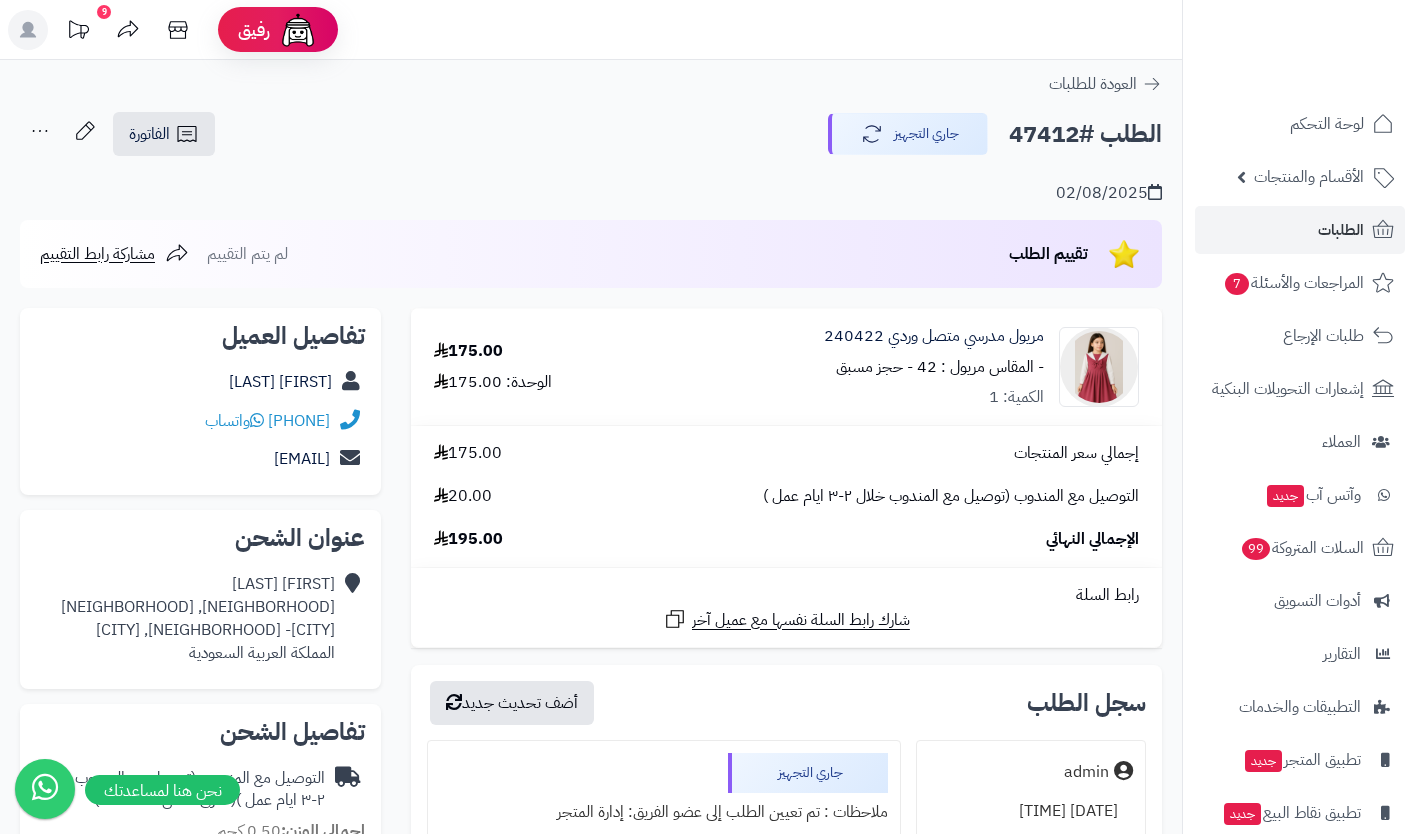 scroll, scrollTop: 0, scrollLeft: 0, axis: both 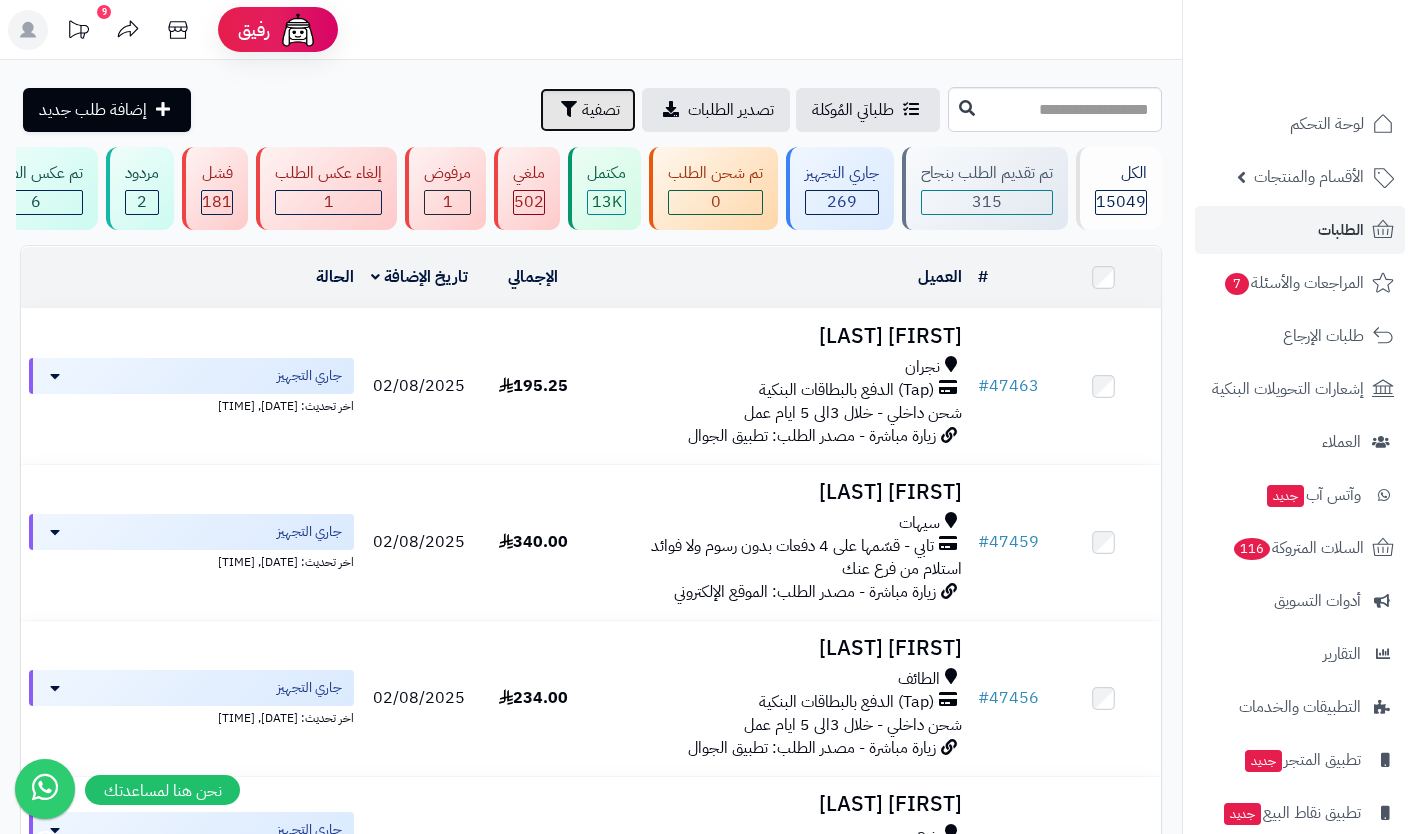 click on "تصفية" at bounding box center (601, 110) 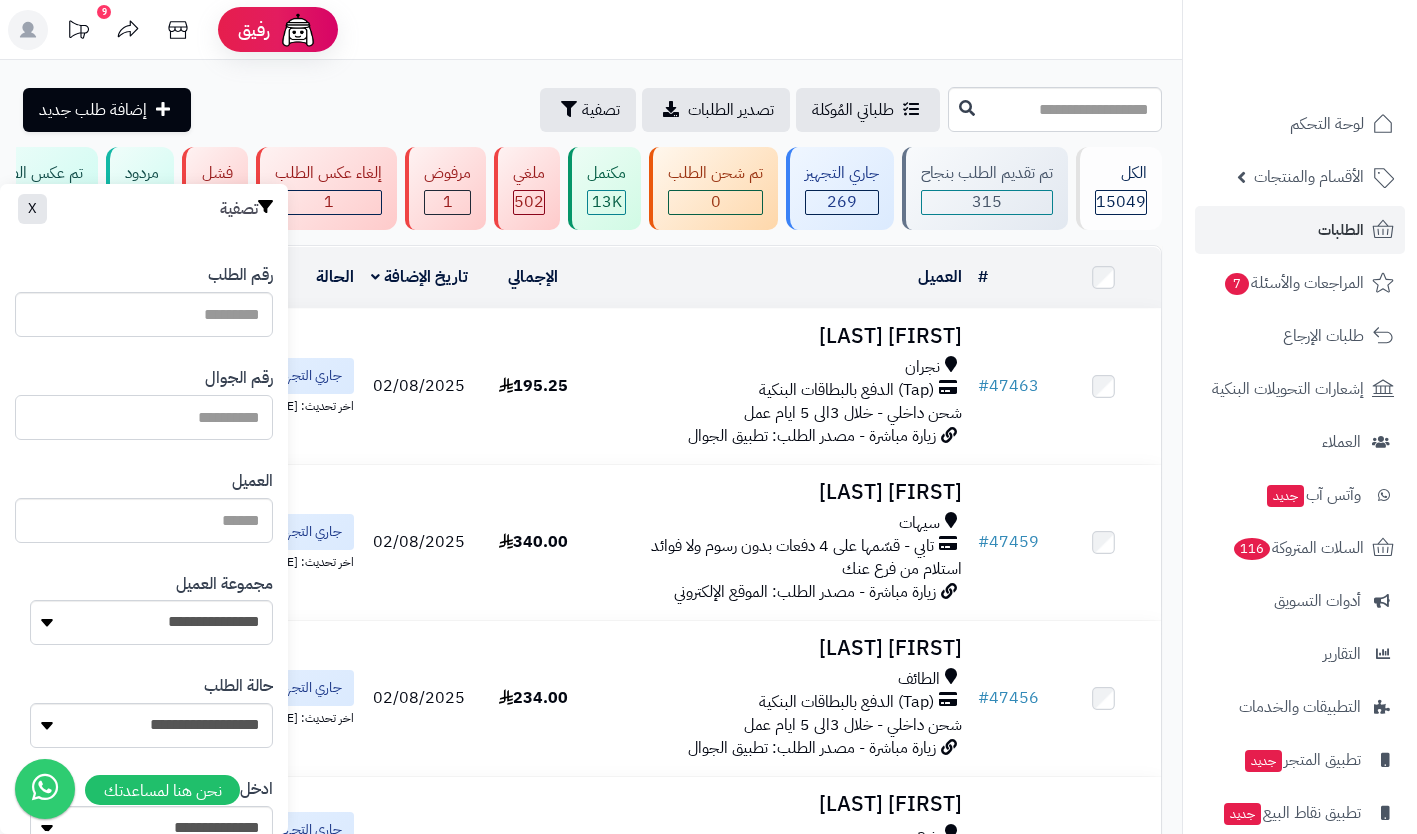 click at bounding box center (144, 417) 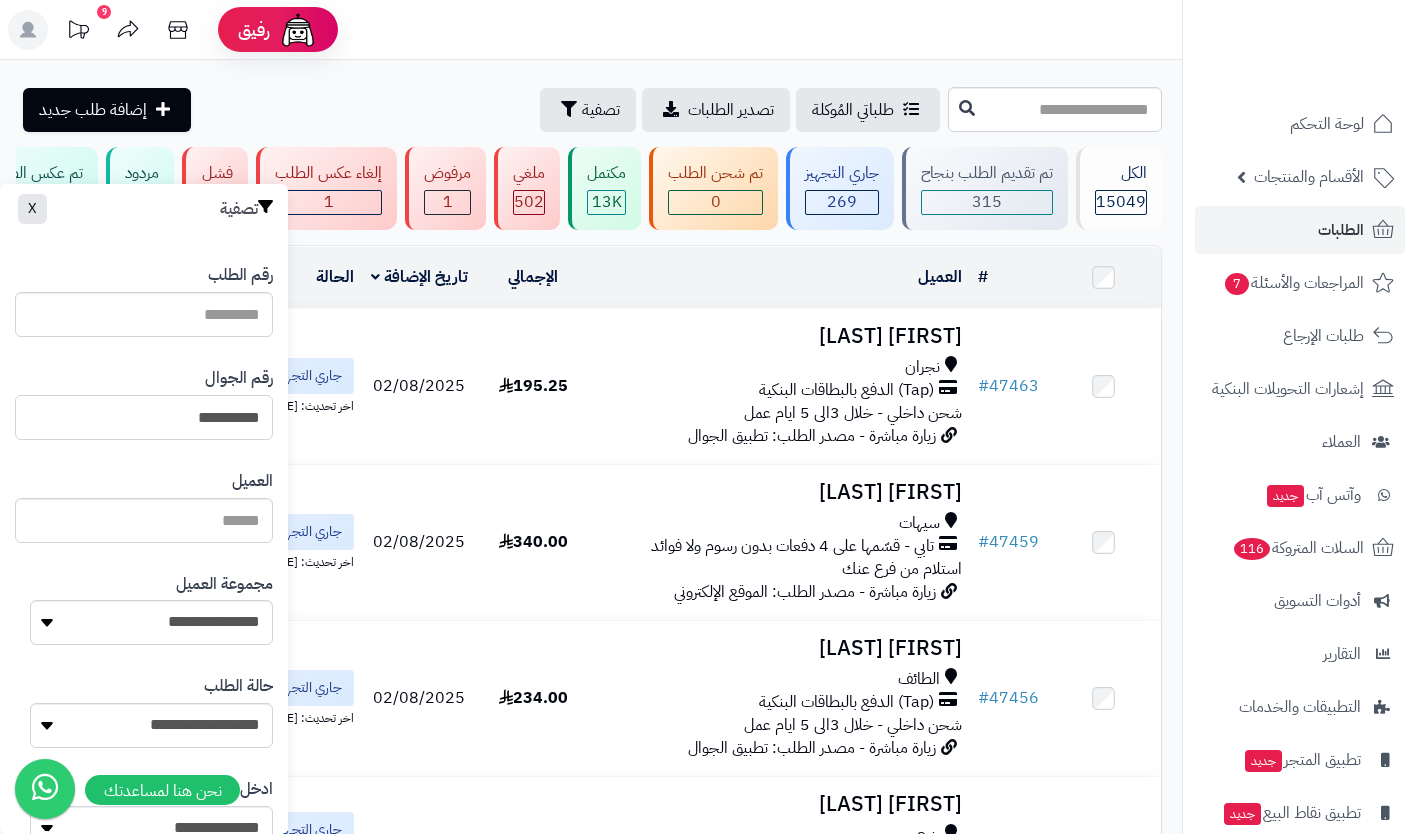 scroll, scrollTop: 961, scrollLeft: 0, axis: vertical 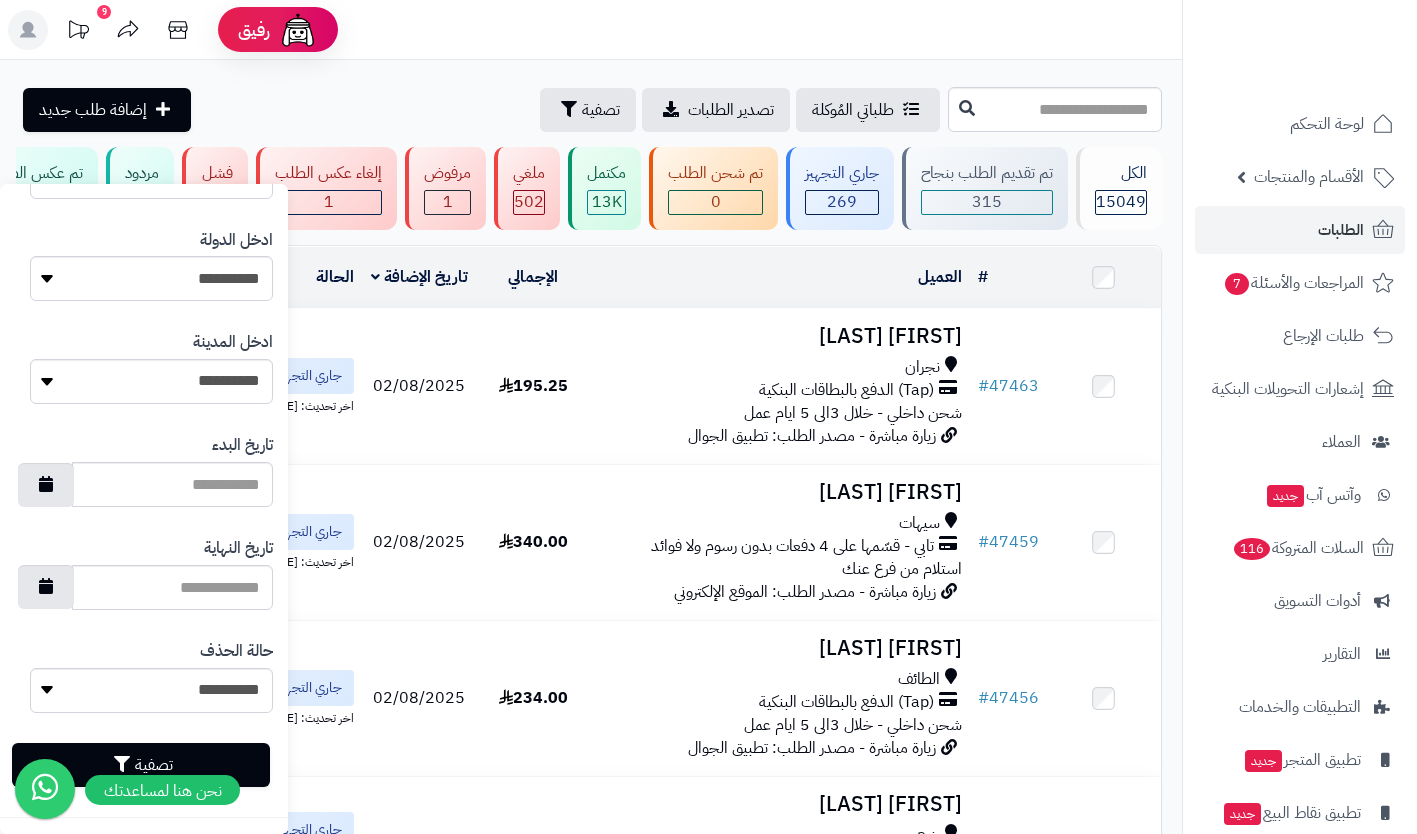 type on "**********" 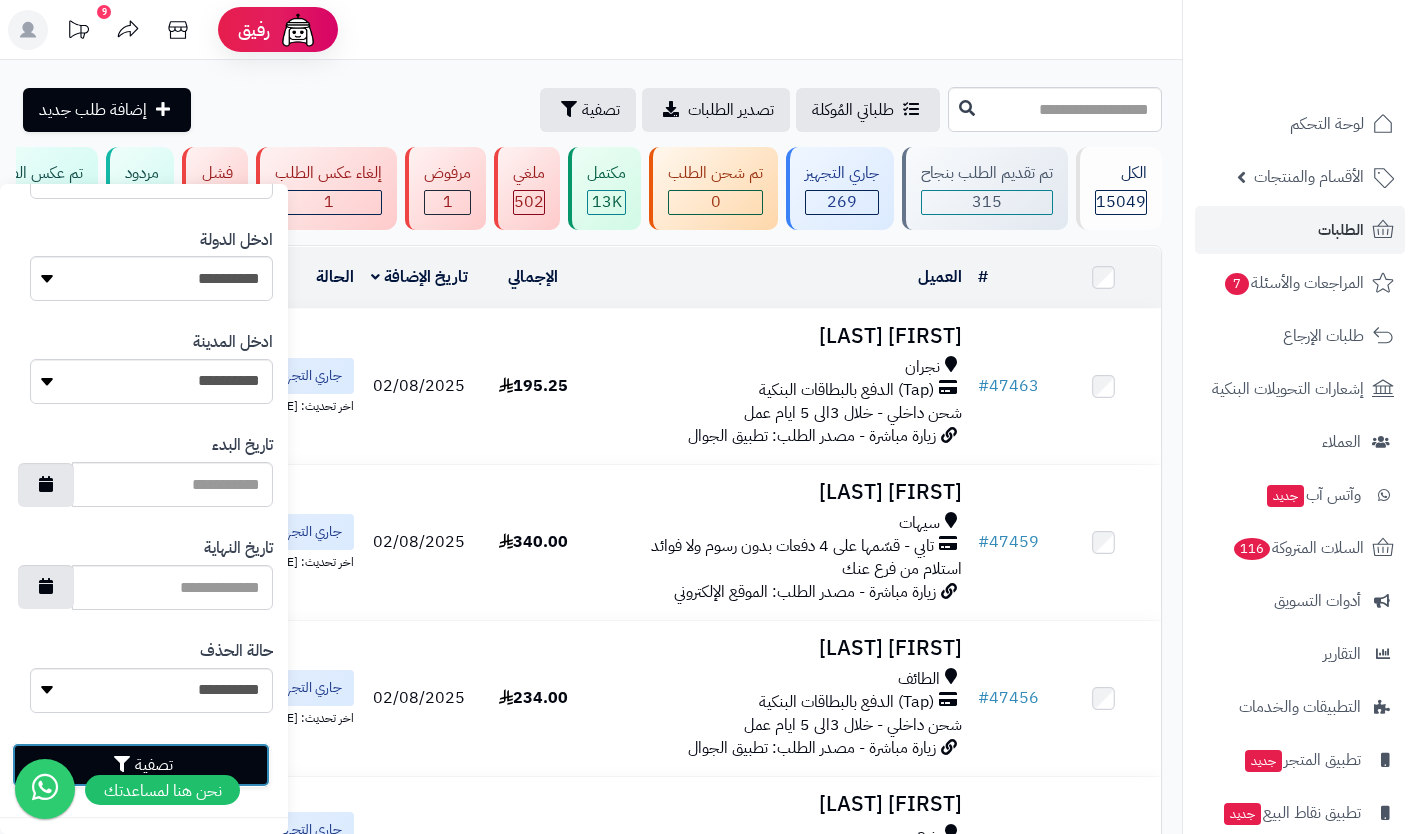 click on "تصفية" at bounding box center (141, 765) 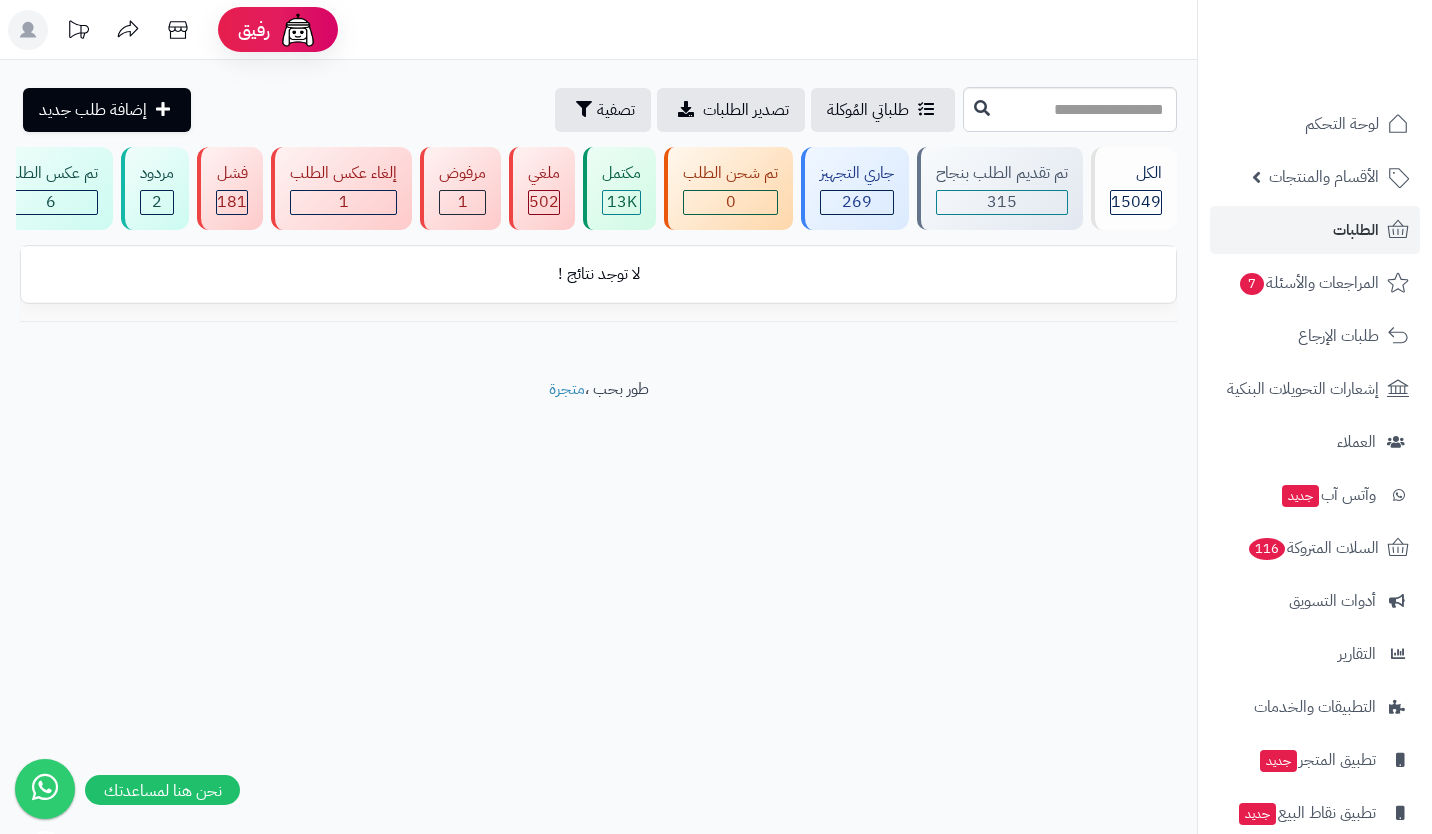 scroll, scrollTop: 0, scrollLeft: 0, axis: both 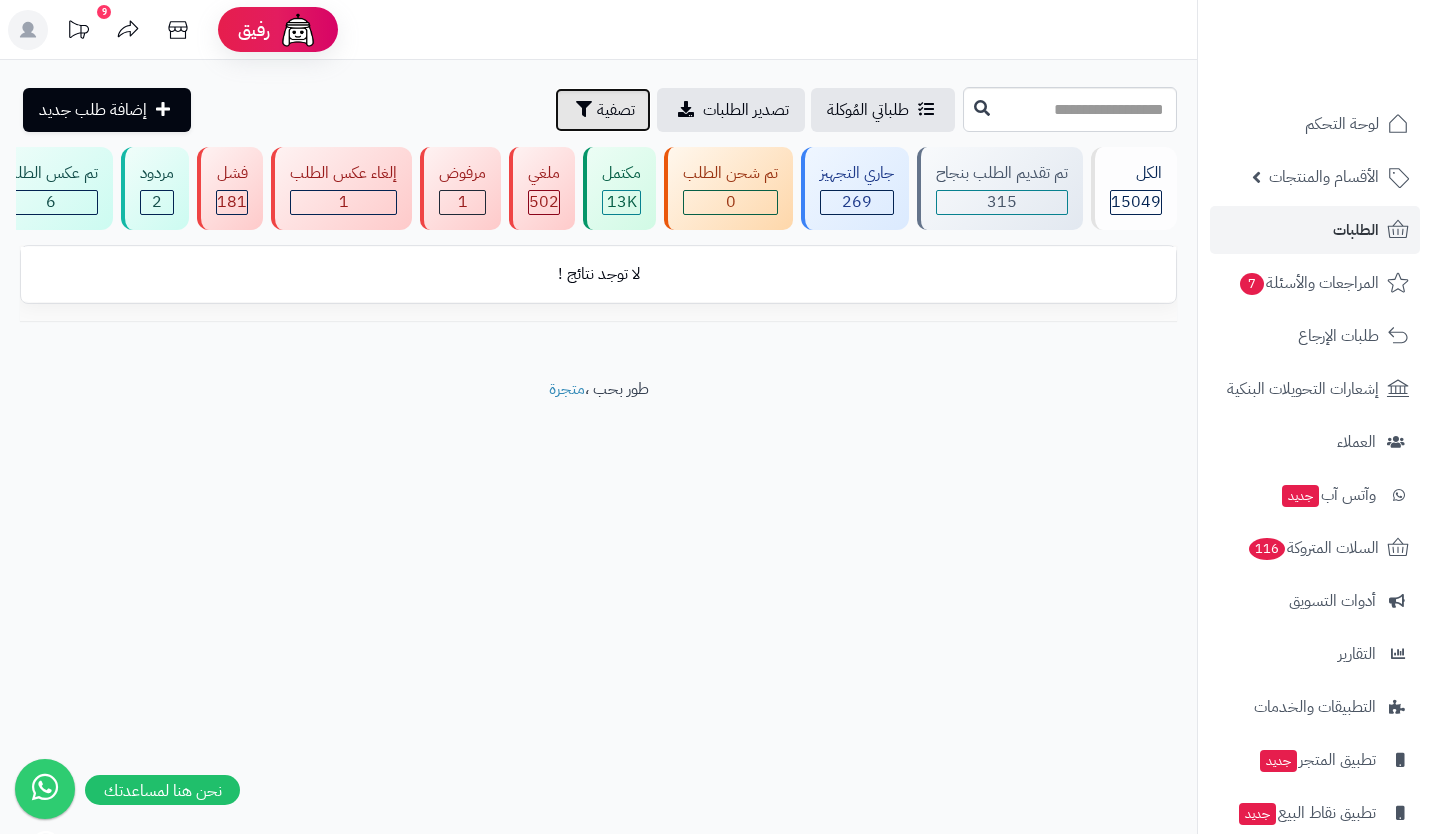 click on "تصفية" at bounding box center (603, 110) 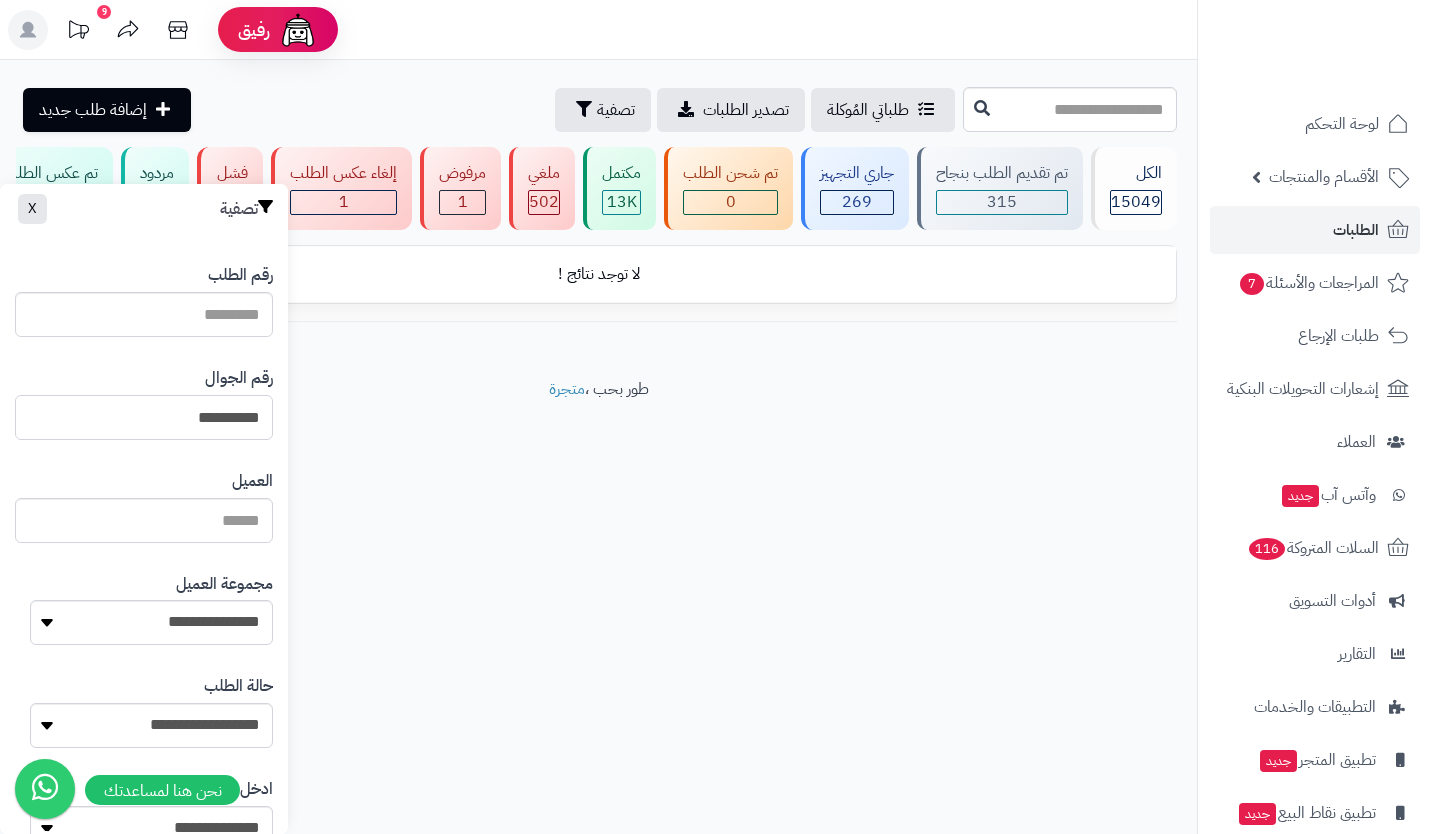 click on "**********" at bounding box center [144, 417] 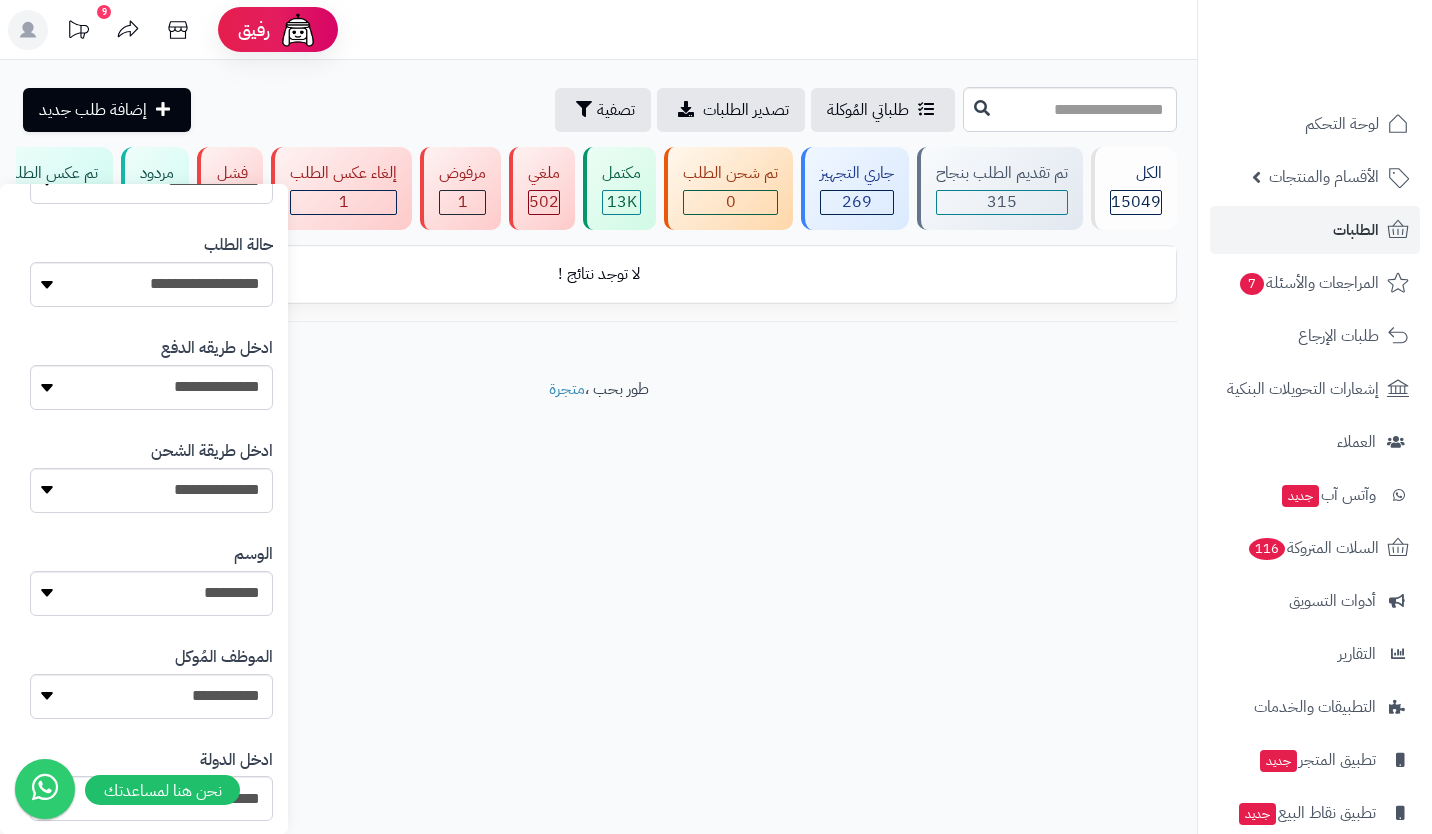 scroll, scrollTop: 961, scrollLeft: 0, axis: vertical 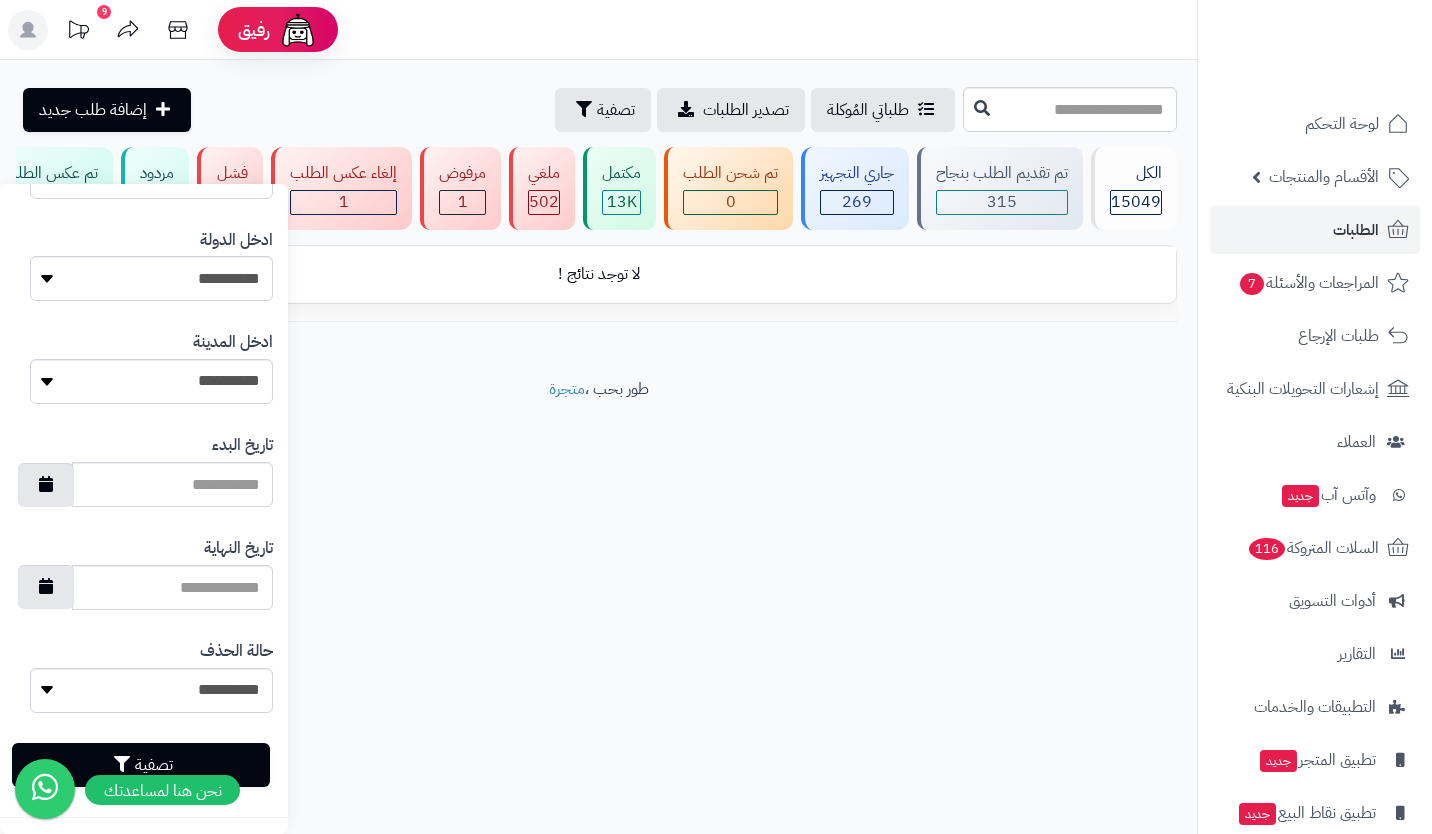 type on "*********" 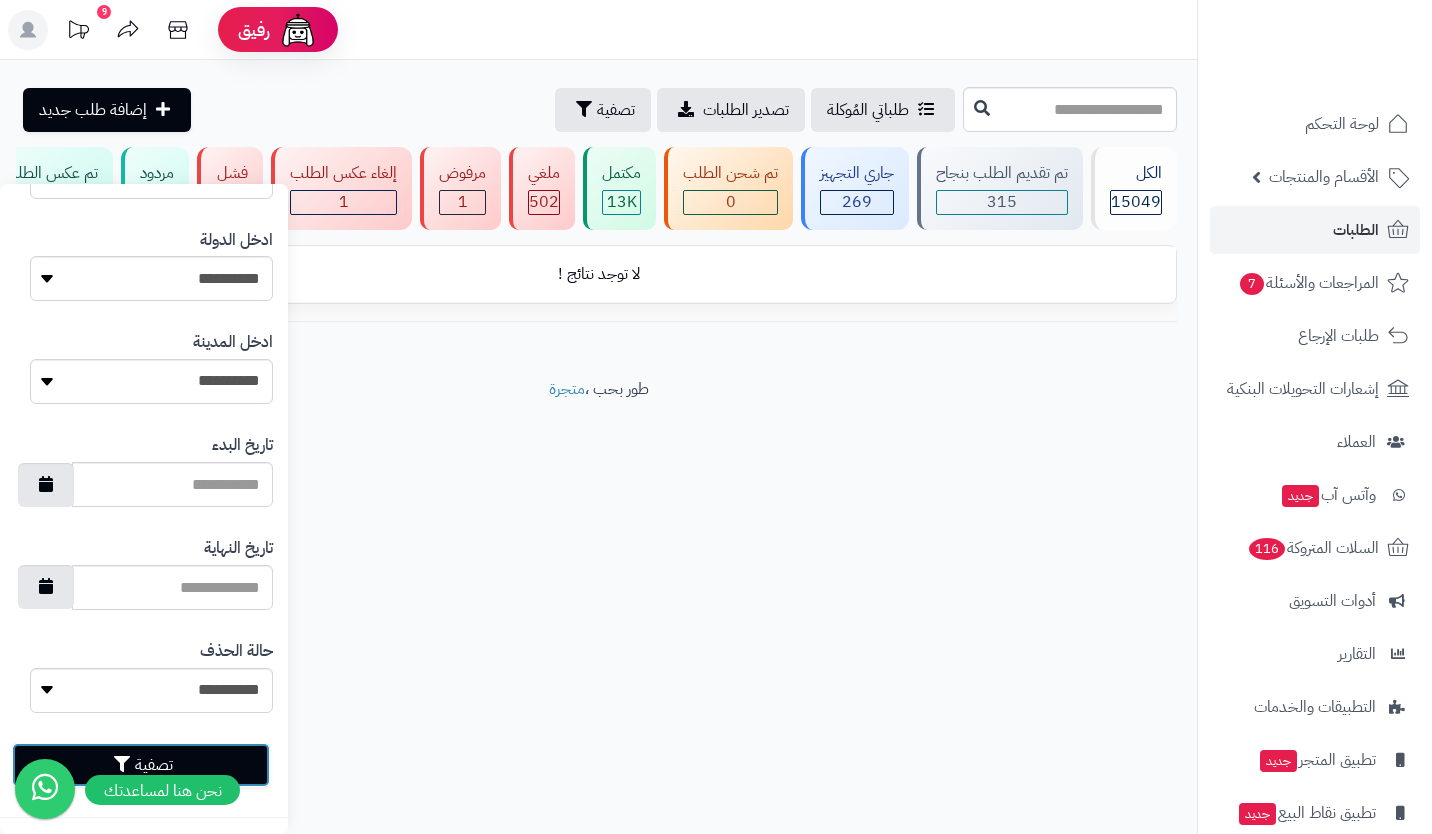 click on "تصفية" at bounding box center [141, 765] 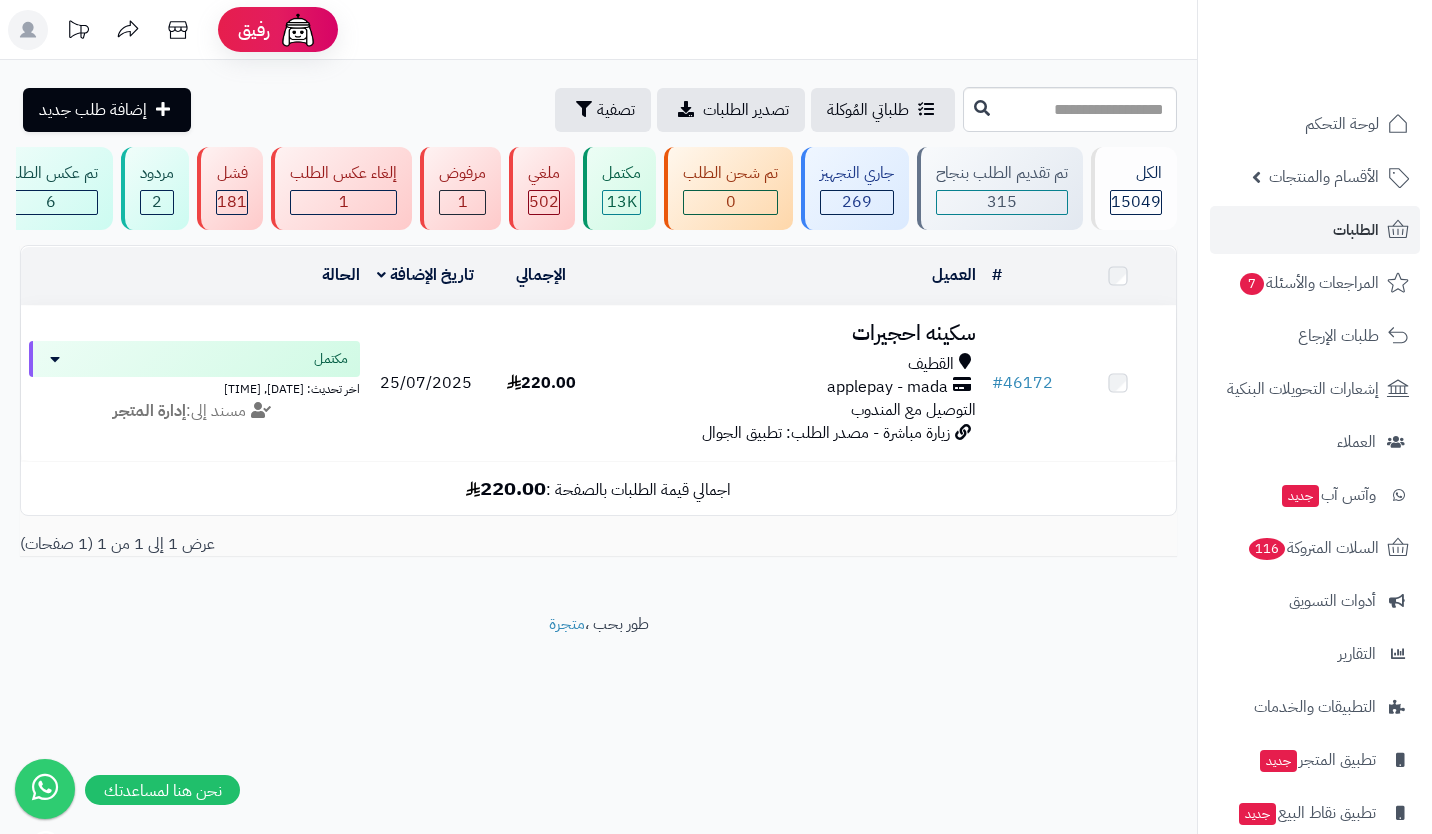 scroll, scrollTop: 0, scrollLeft: 0, axis: both 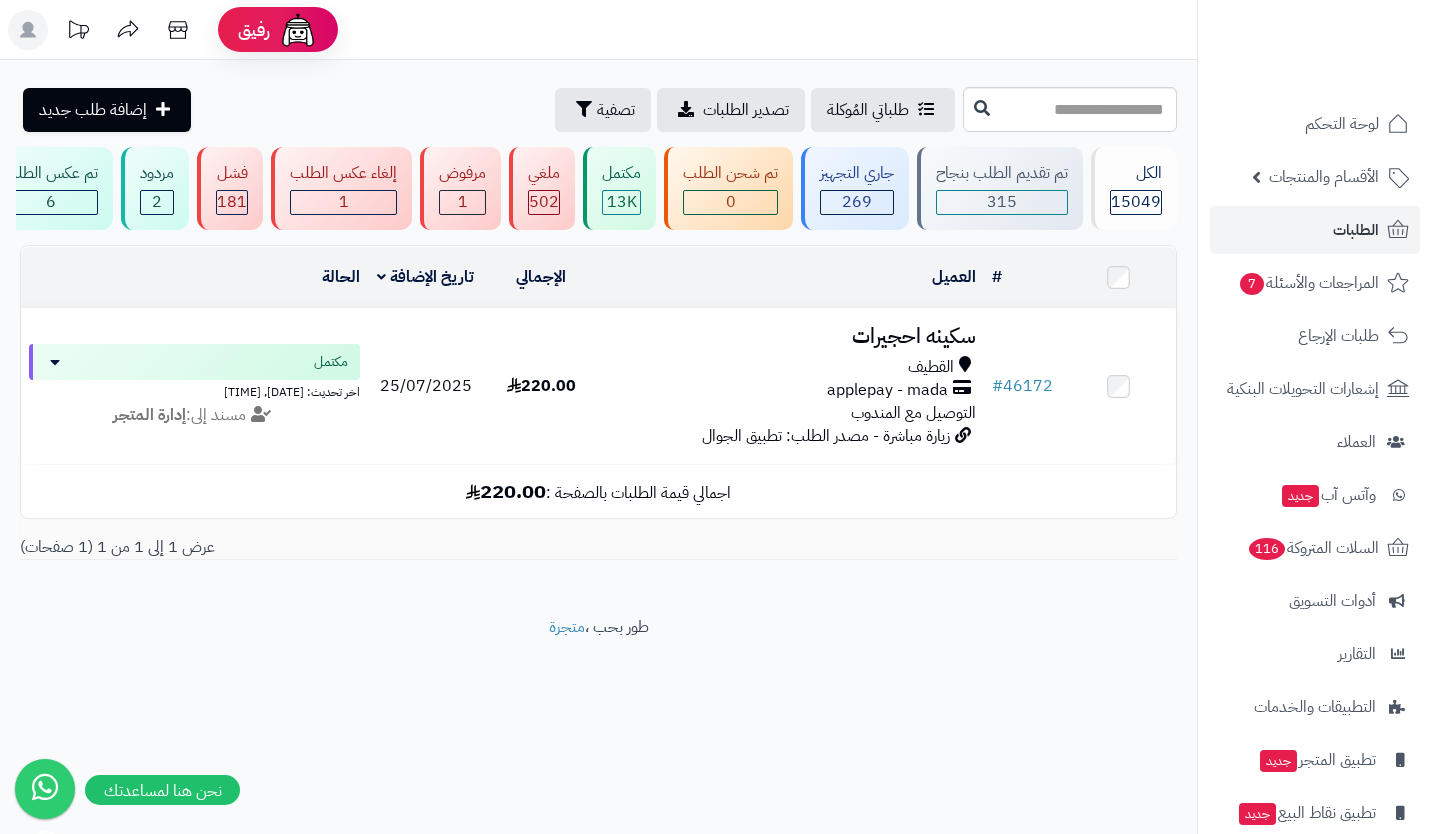 click on "applepay - mada" at bounding box center (887, 390) 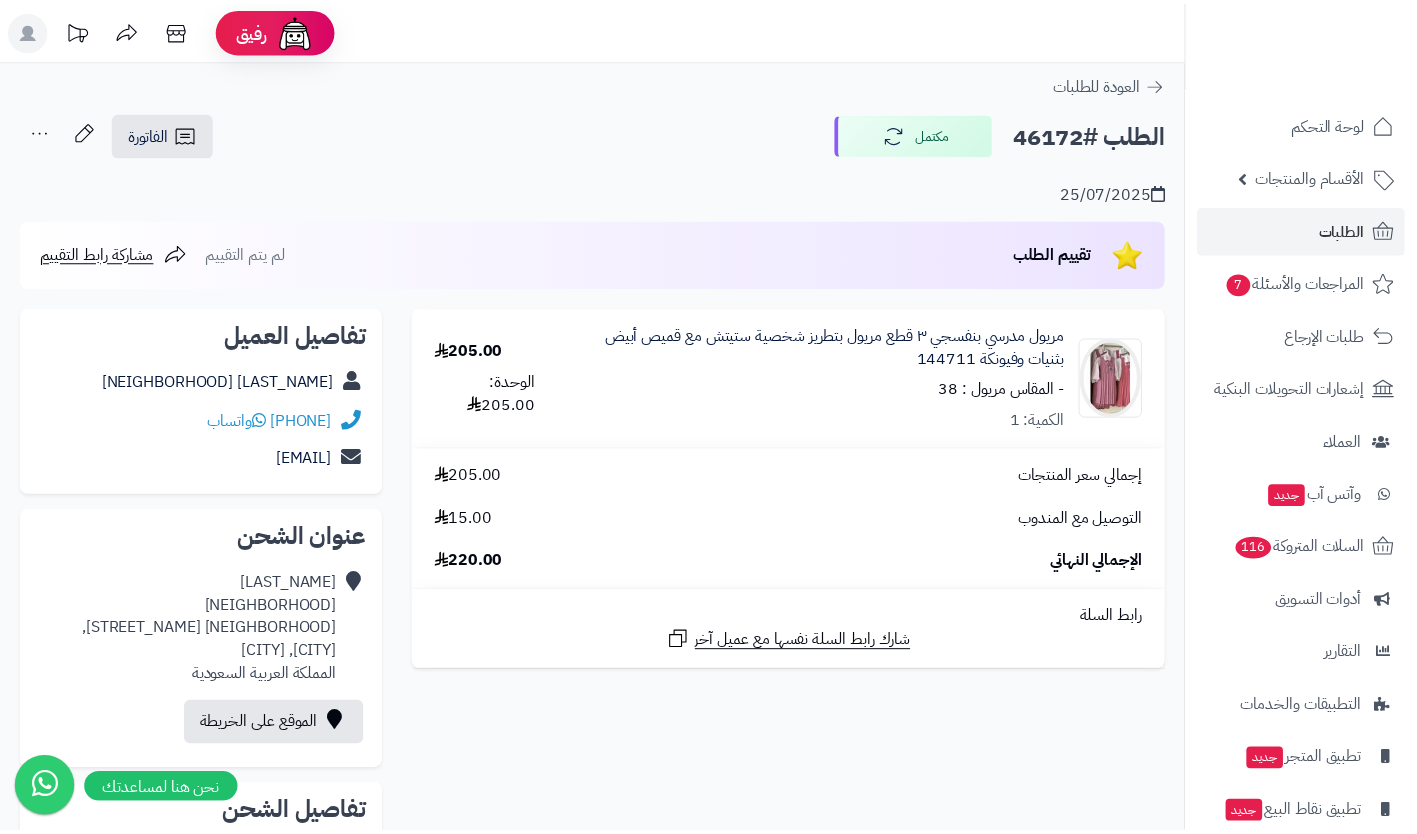 scroll, scrollTop: 0, scrollLeft: 0, axis: both 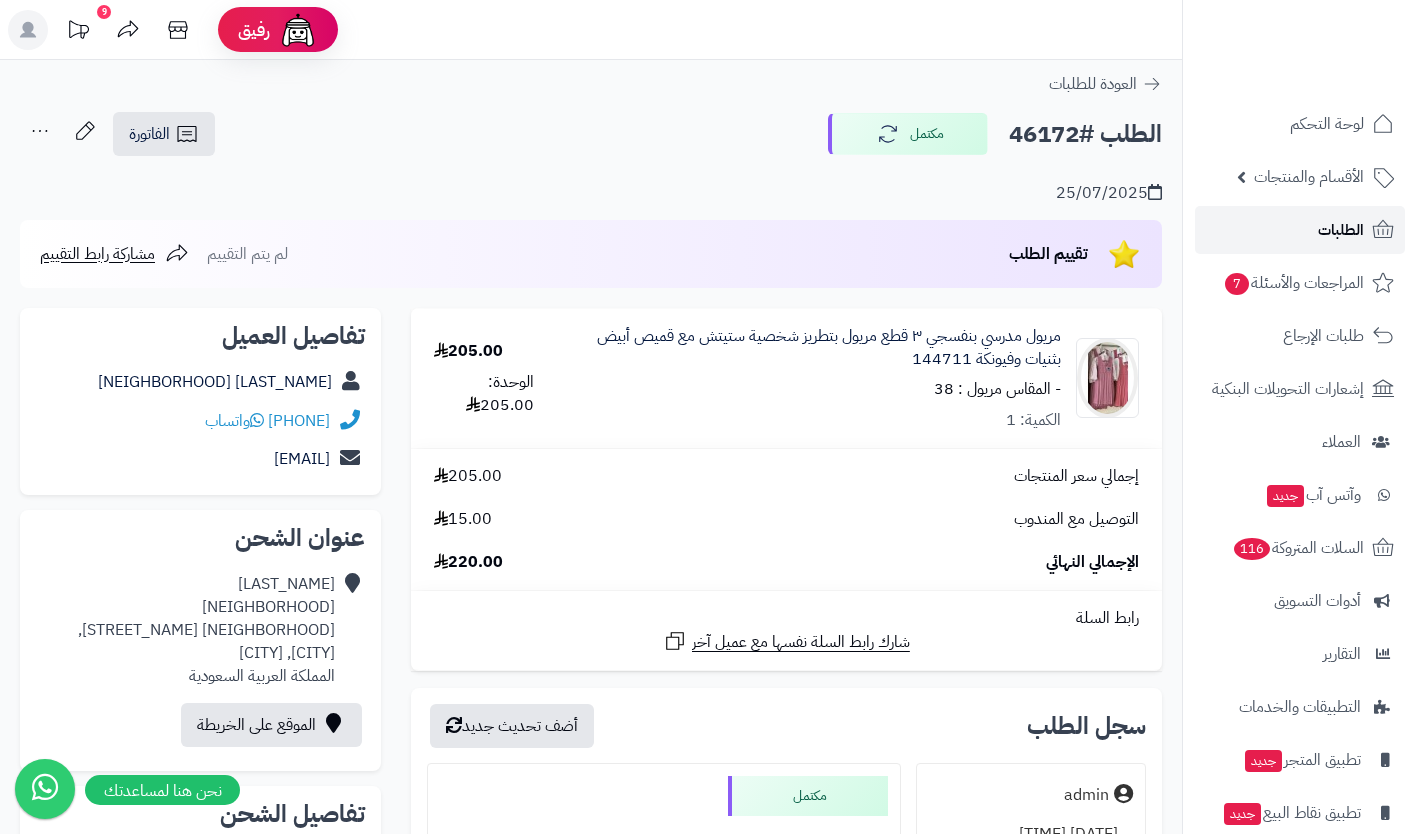 click on "الطلبات" at bounding box center [1341, 230] 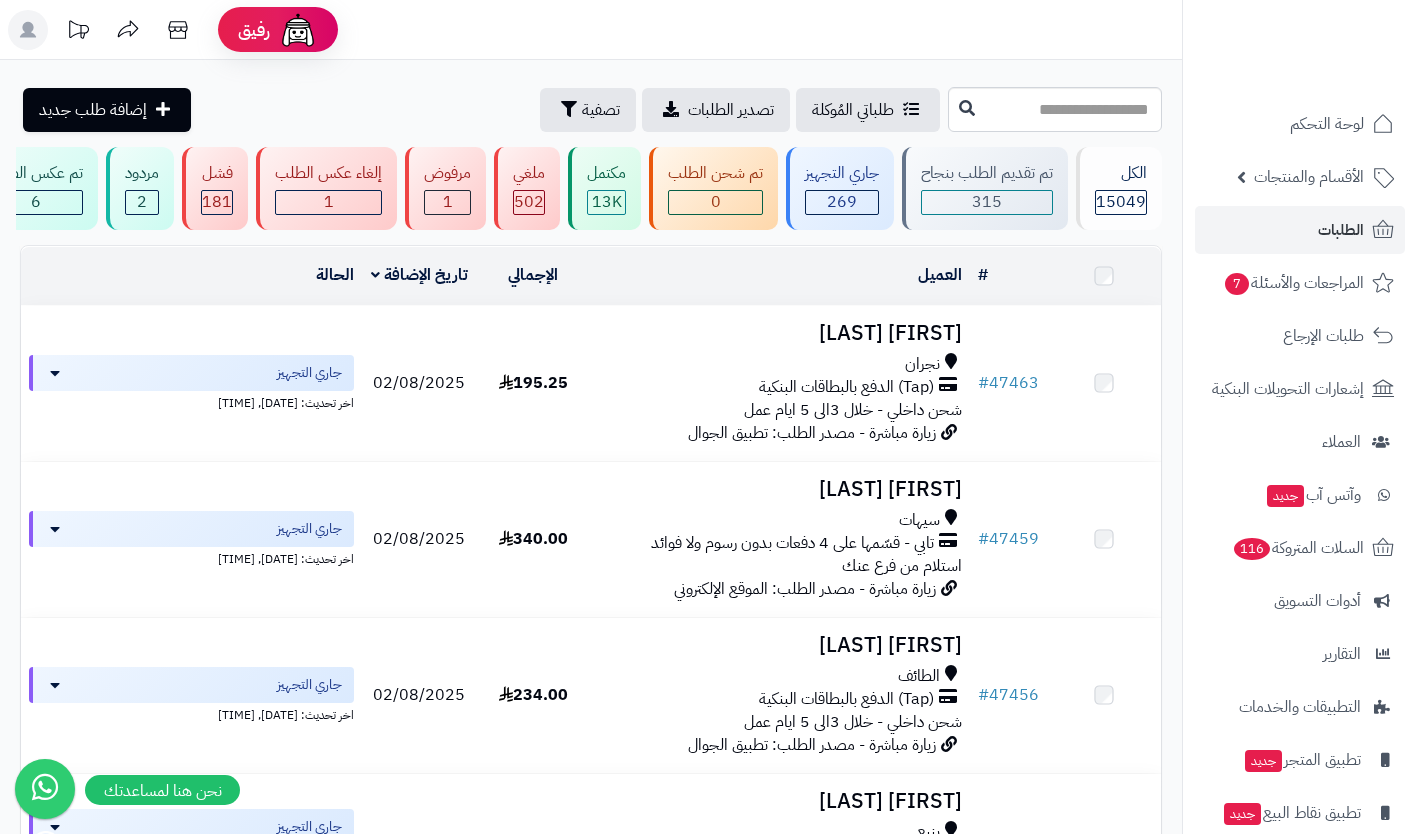 scroll, scrollTop: 0, scrollLeft: 0, axis: both 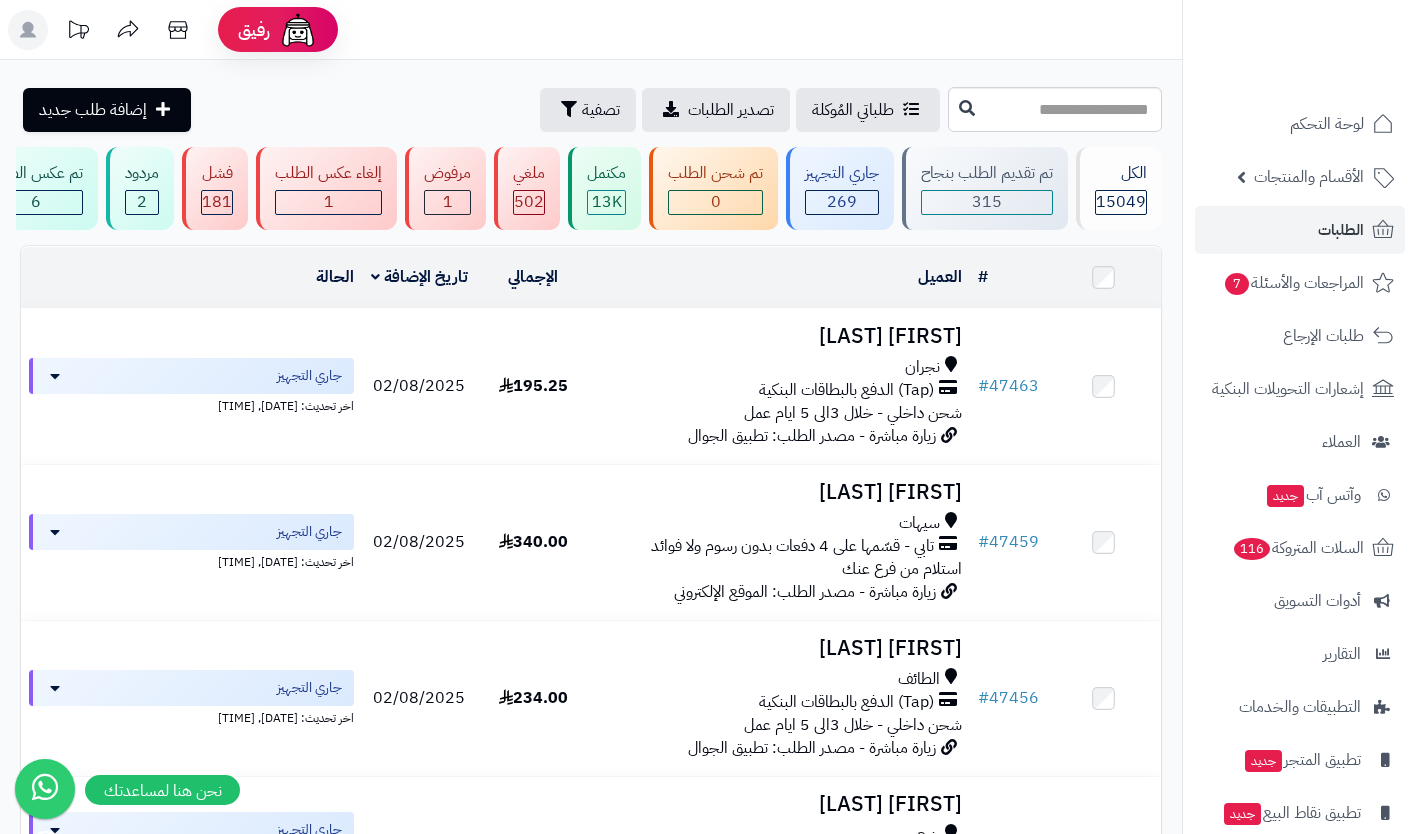 click on "شحن داخلي  - خلال 3الى 5 ايام عمل" at bounding box center [853, 413] 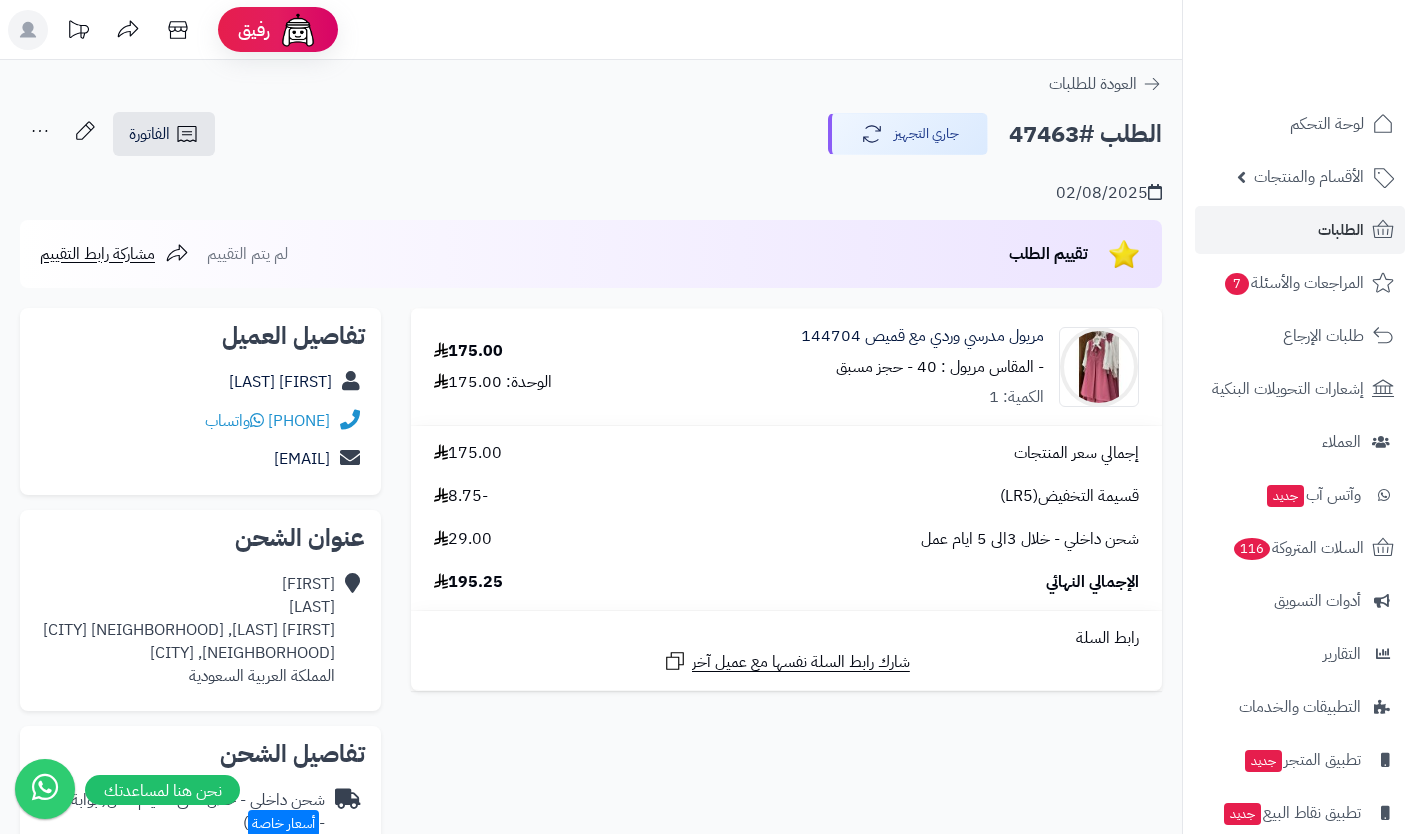 scroll, scrollTop: 0, scrollLeft: 0, axis: both 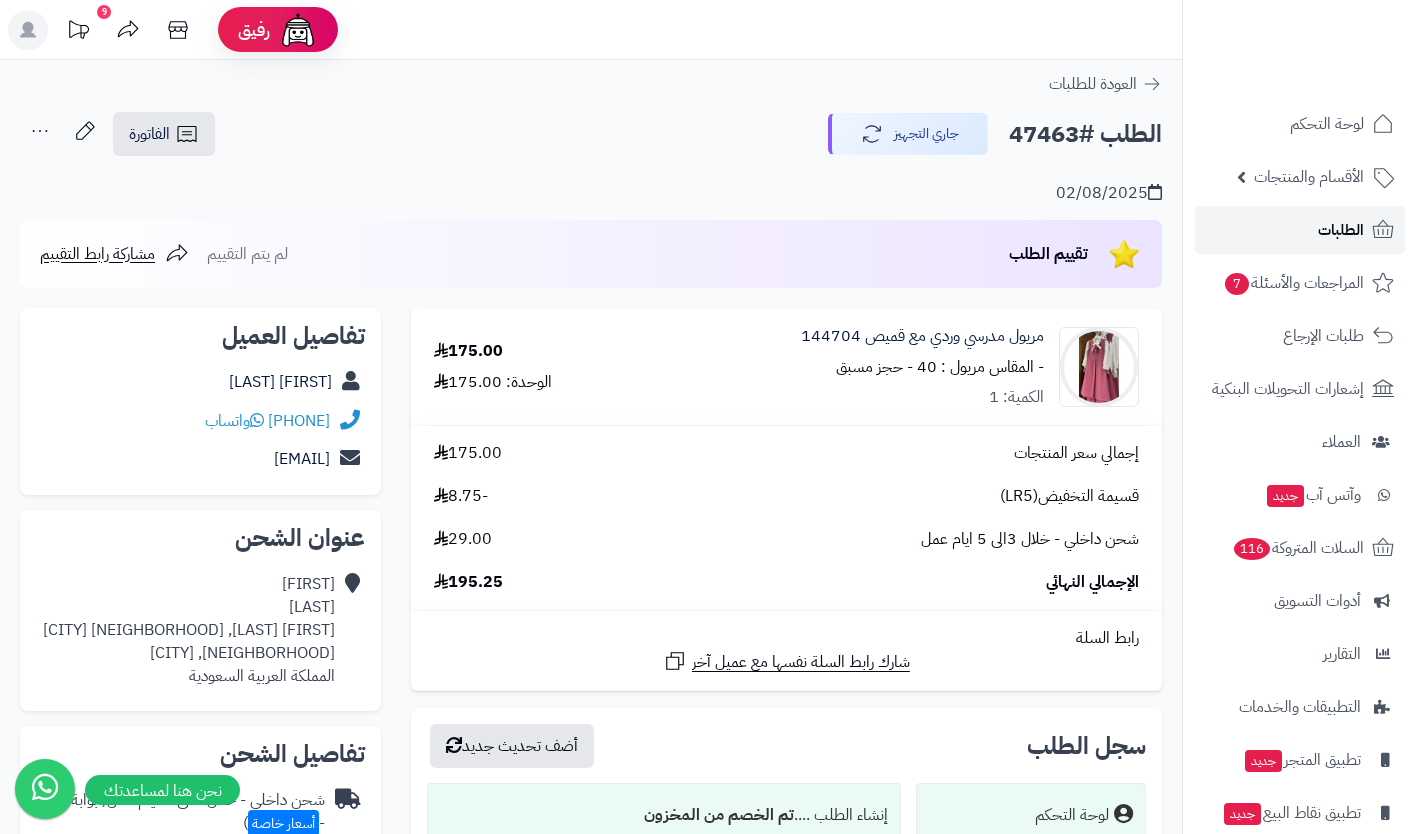 click on "الطلبات" at bounding box center (1300, 230) 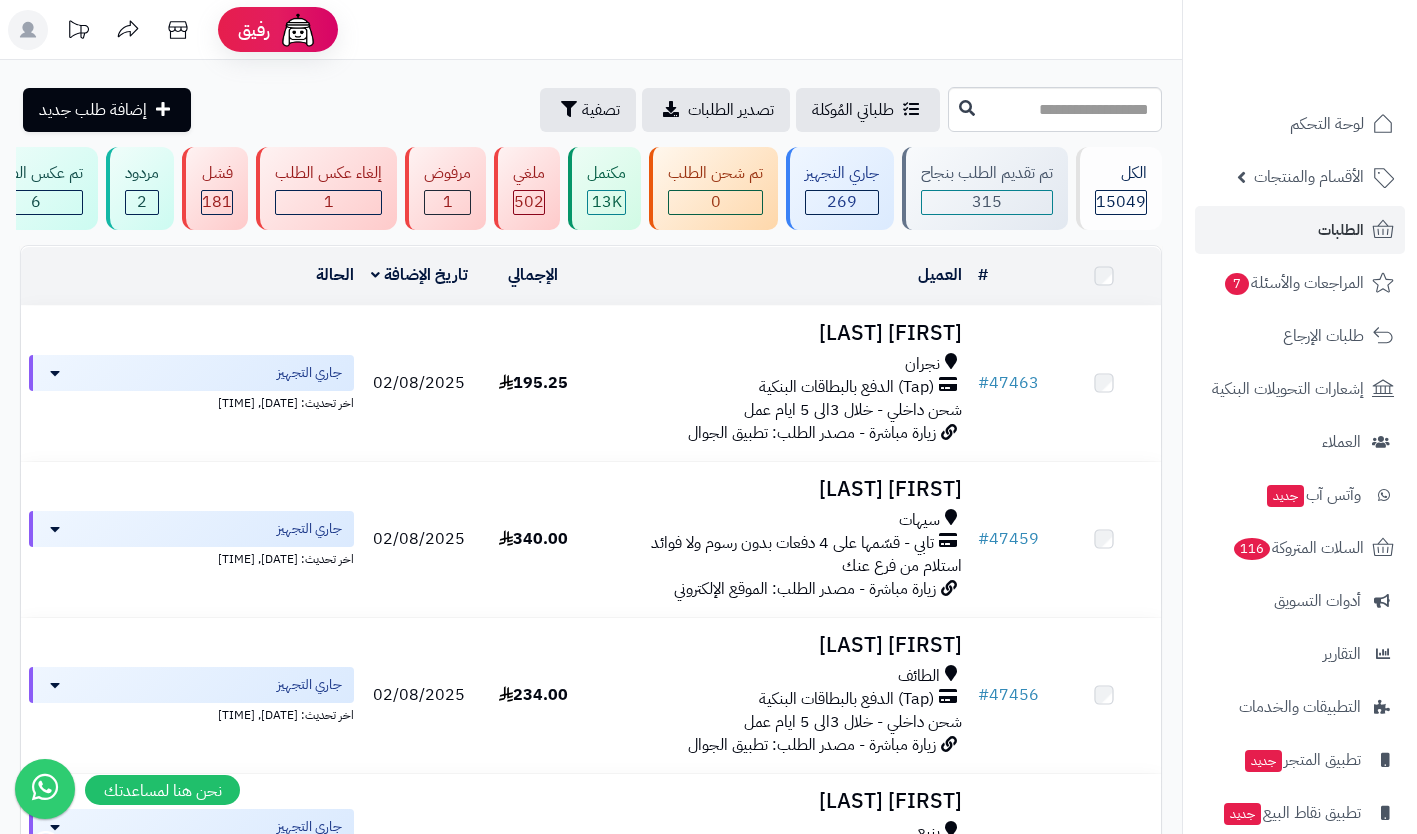 scroll, scrollTop: 0, scrollLeft: 0, axis: both 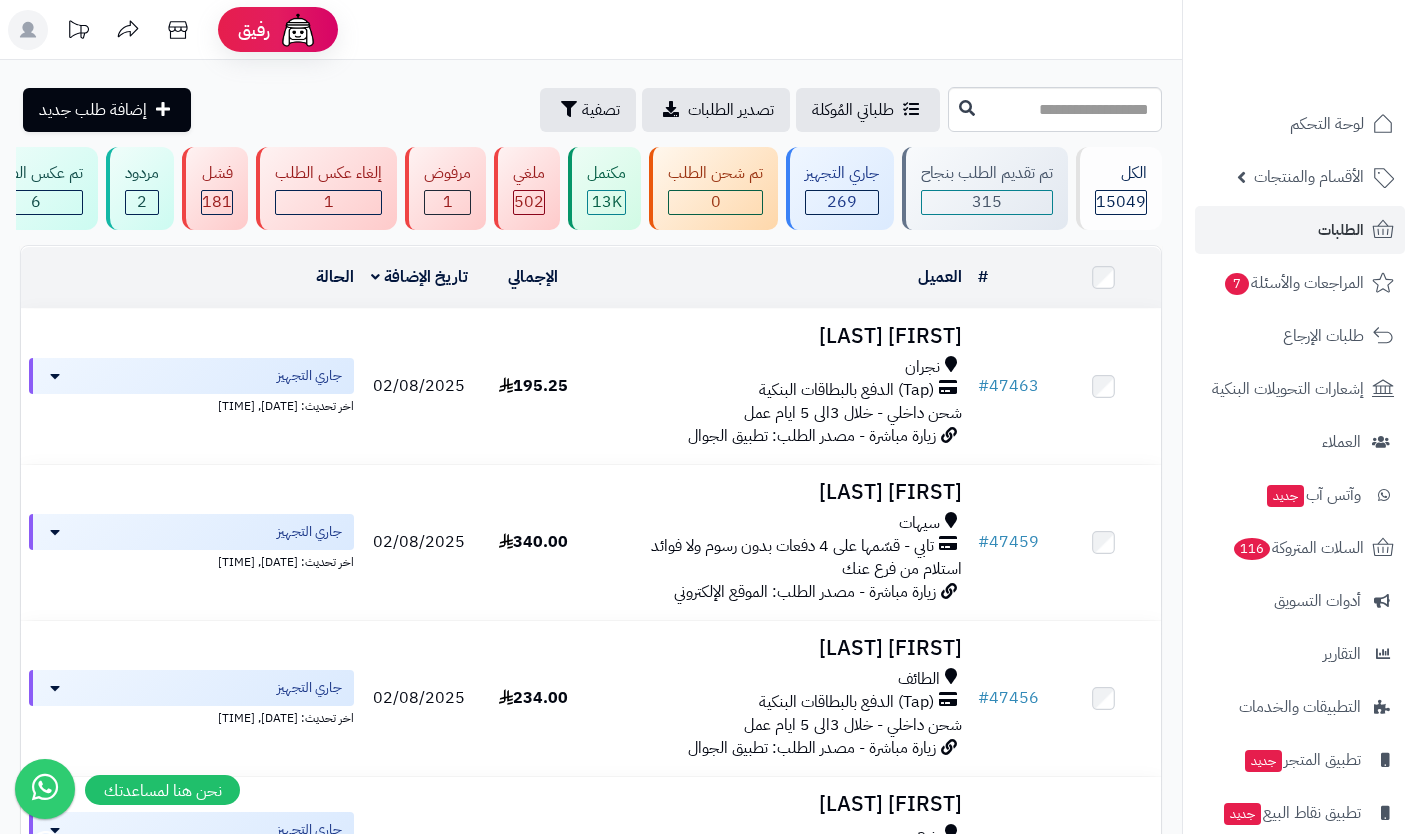 click on "سيهات" at bounding box center (780, 523) 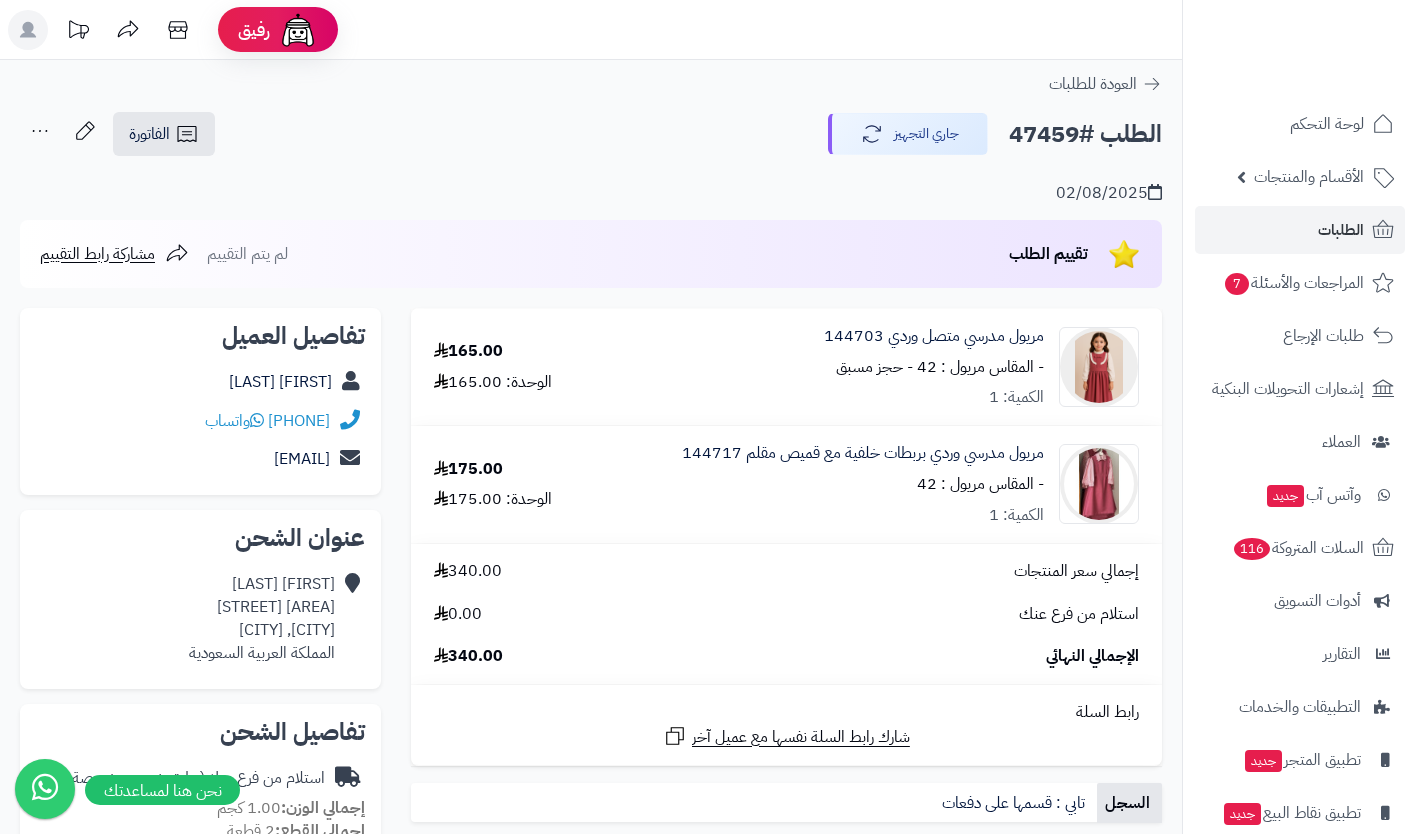 scroll, scrollTop: 0, scrollLeft: 0, axis: both 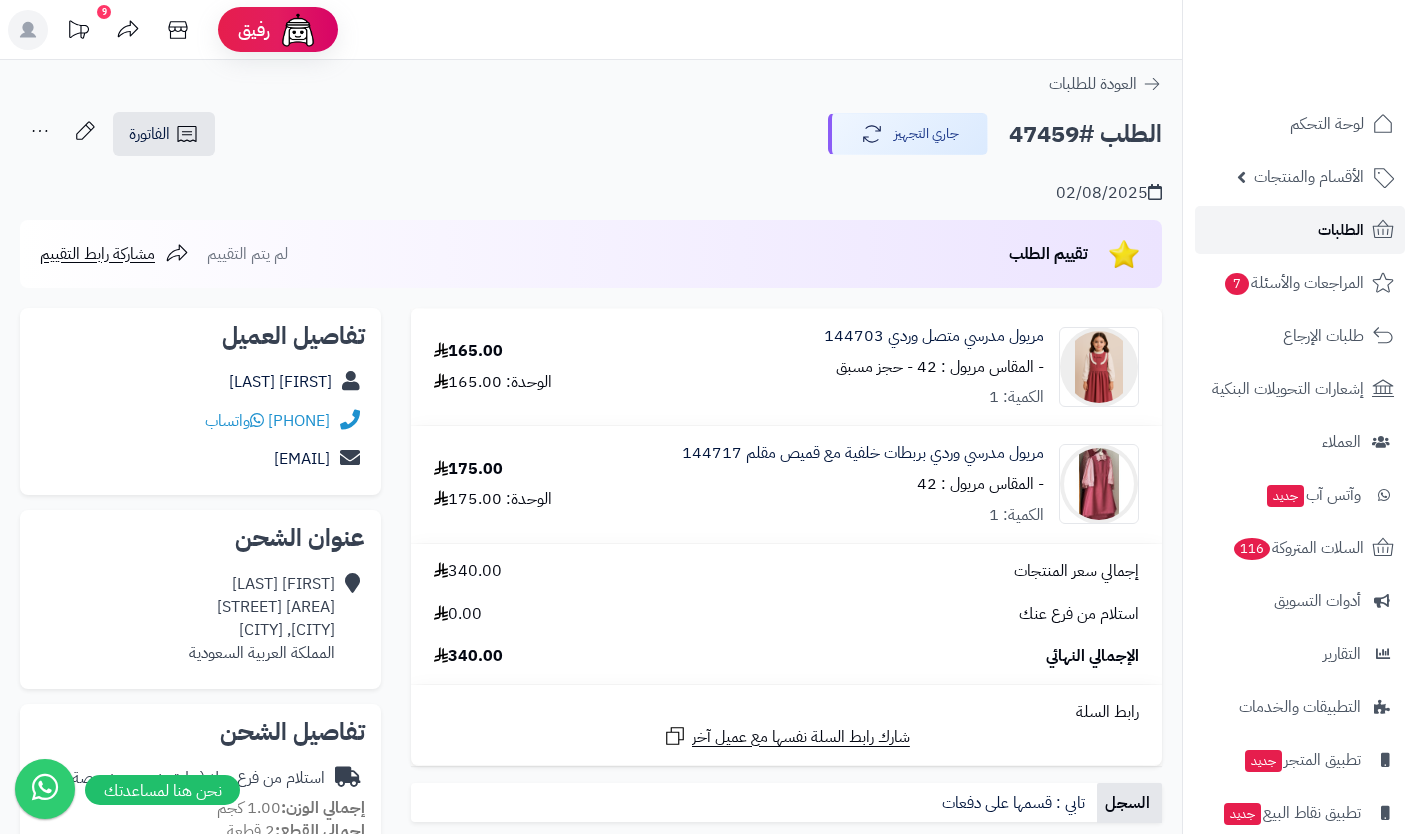 click on "الطلبات" at bounding box center [1341, 230] 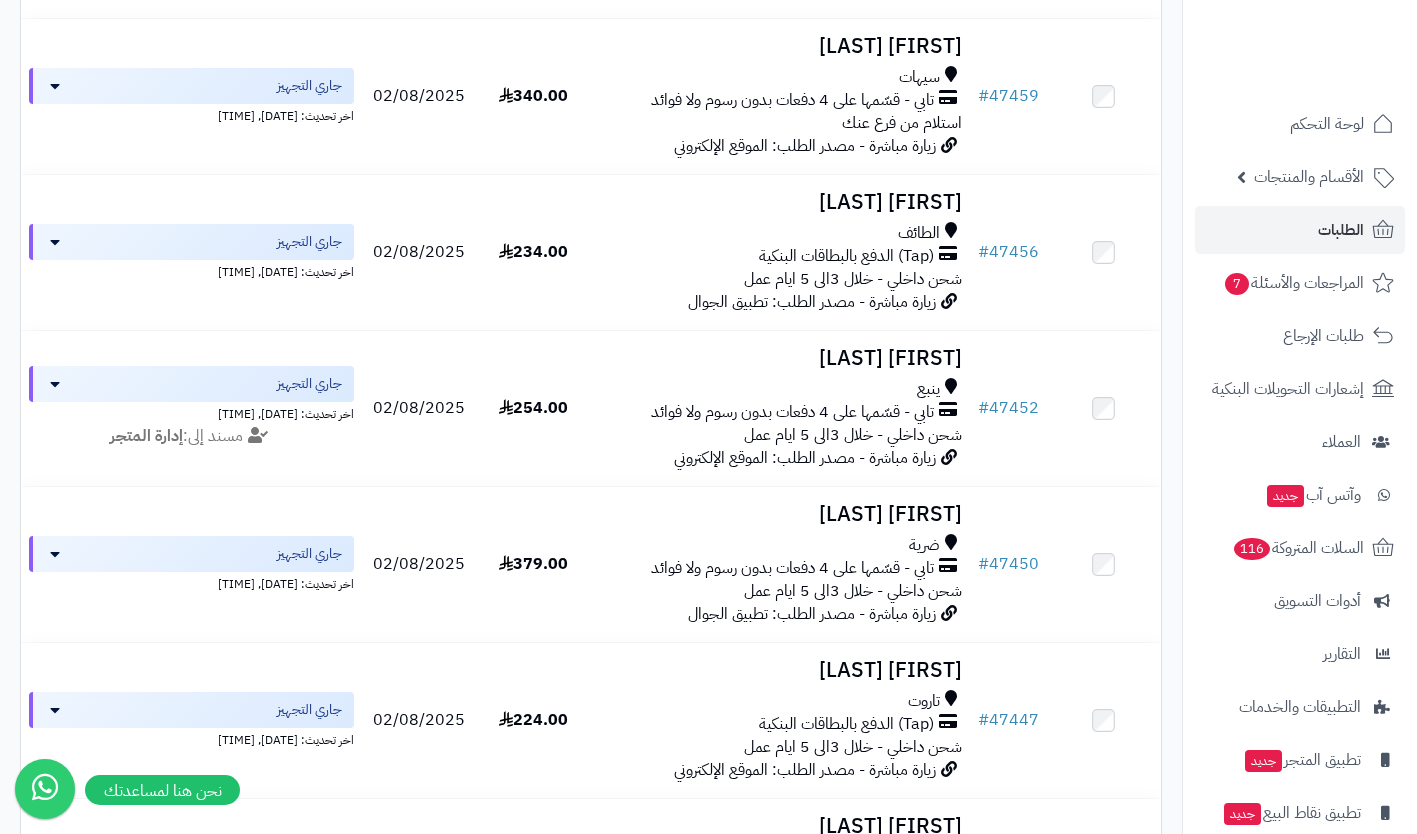 scroll, scrollTop: 504, scrollLeft: 0, axis: vertical 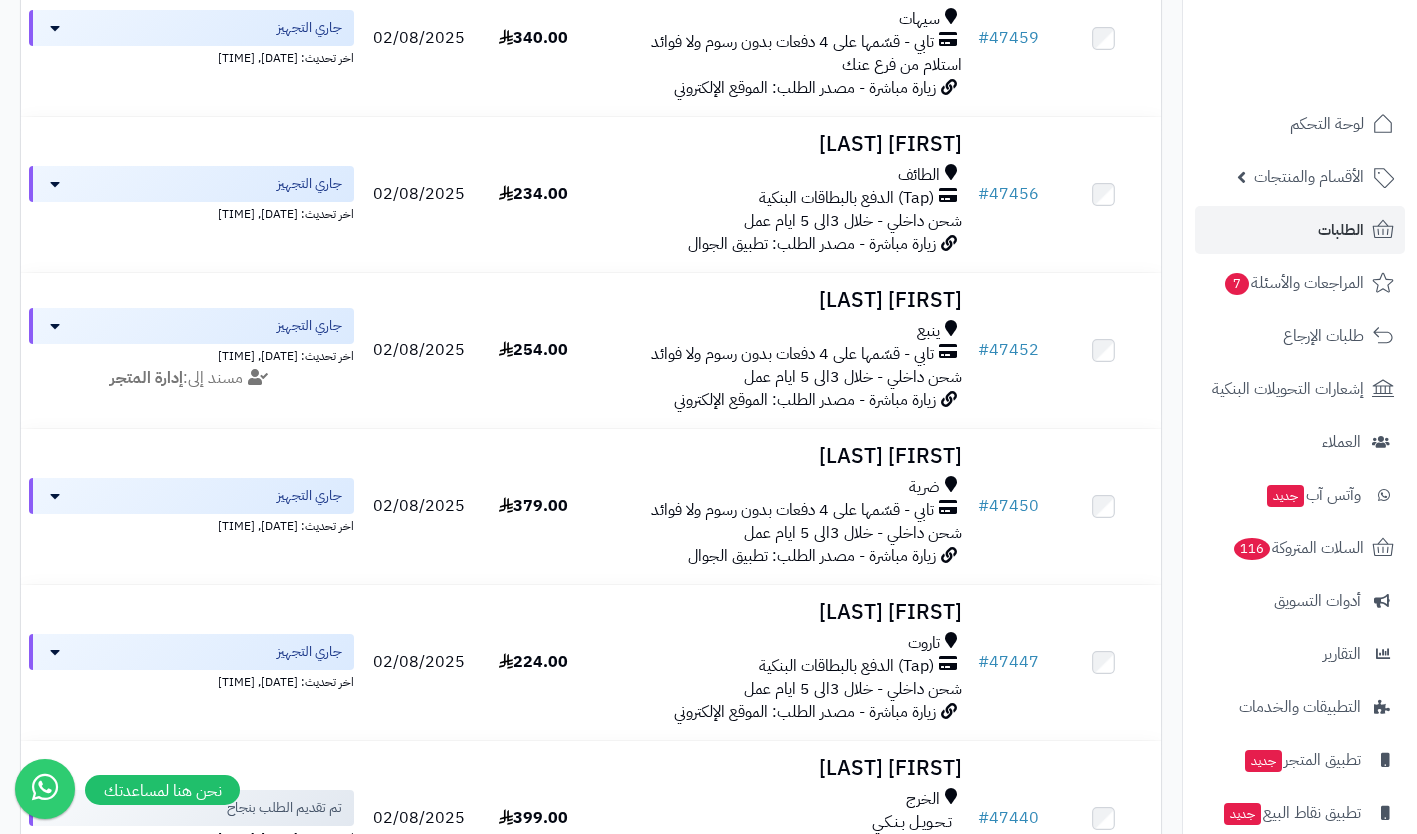 click on "شحن داخلي  - خلال 3الى 5 ايام عمل" at bounding box center [853, 221] 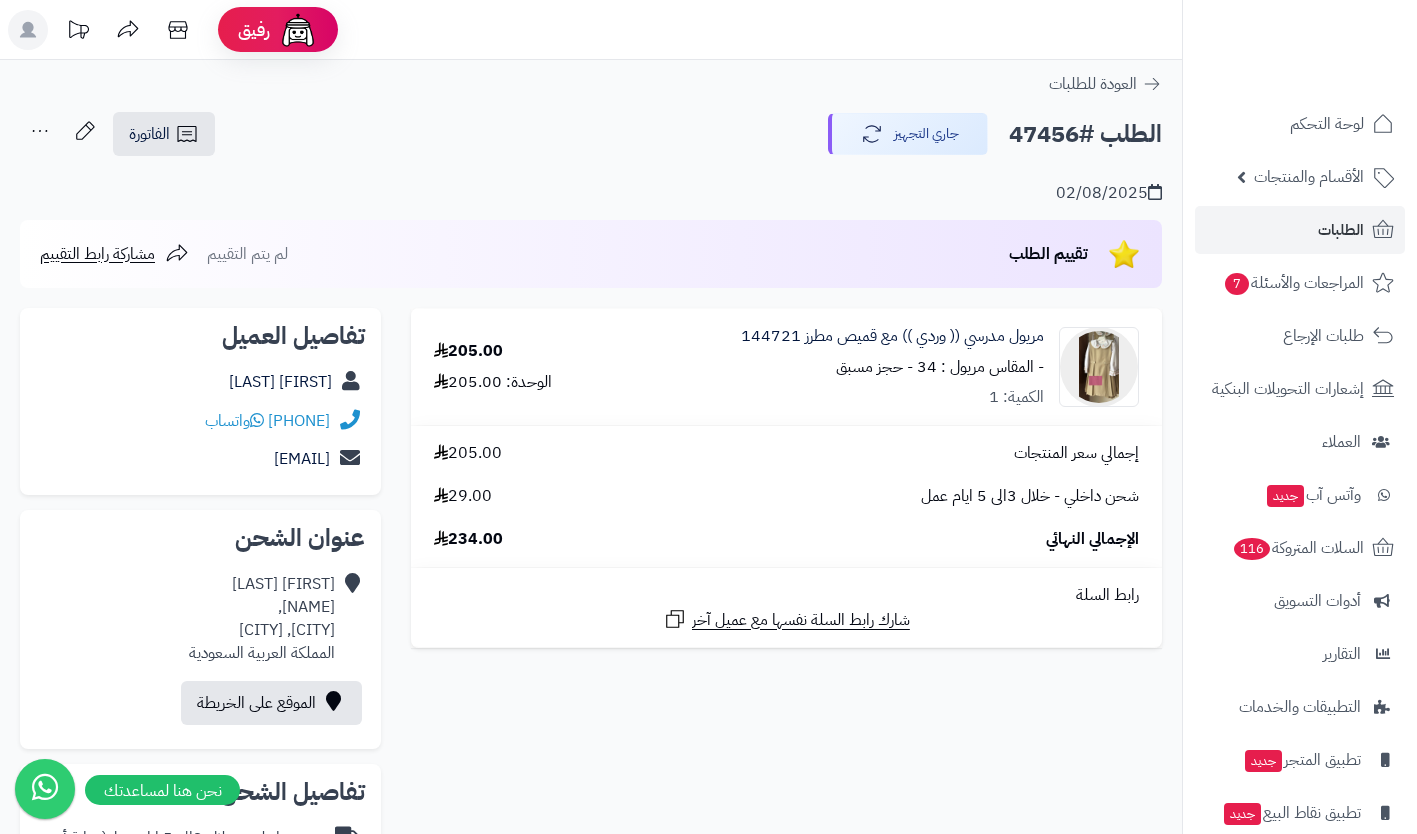 scroll, scrollTop: 0, scrollLeft: 0, axis: both 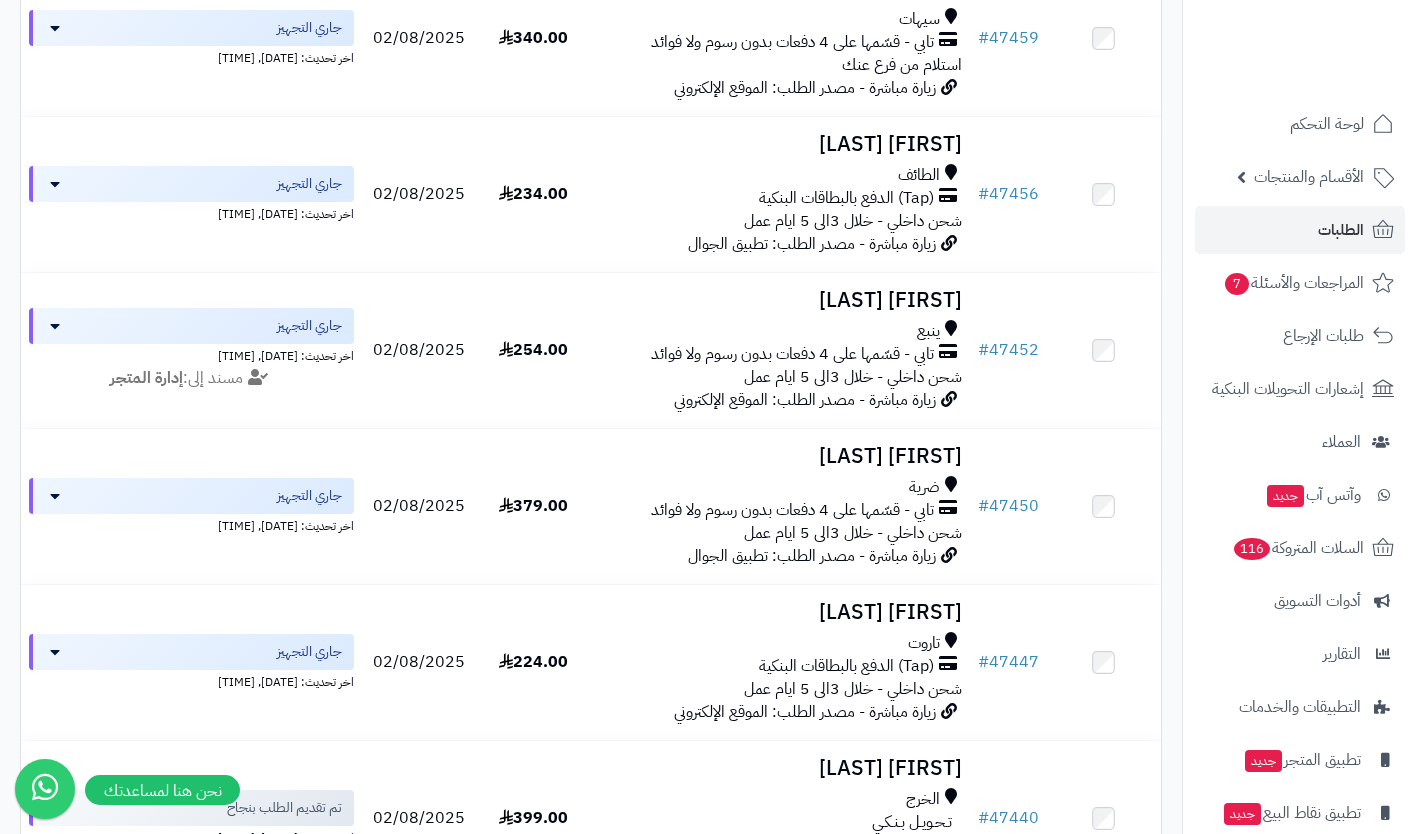 click on "شحن داخلي  - خلال 3الى 5 ايام عمل" at bounding box center (853, 377) 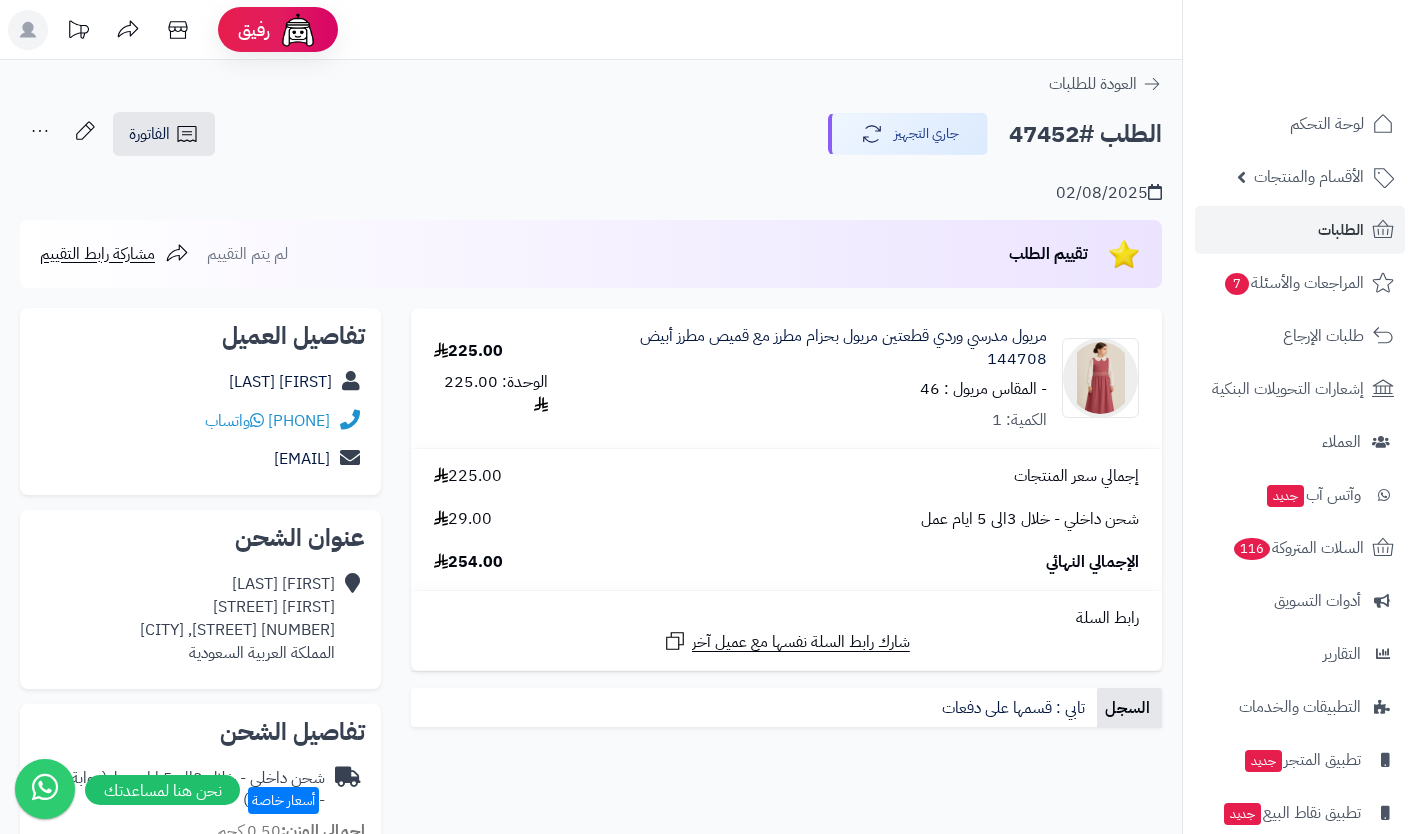 scroll, scrollTop: 0, scrollLeft: 0, axis: both 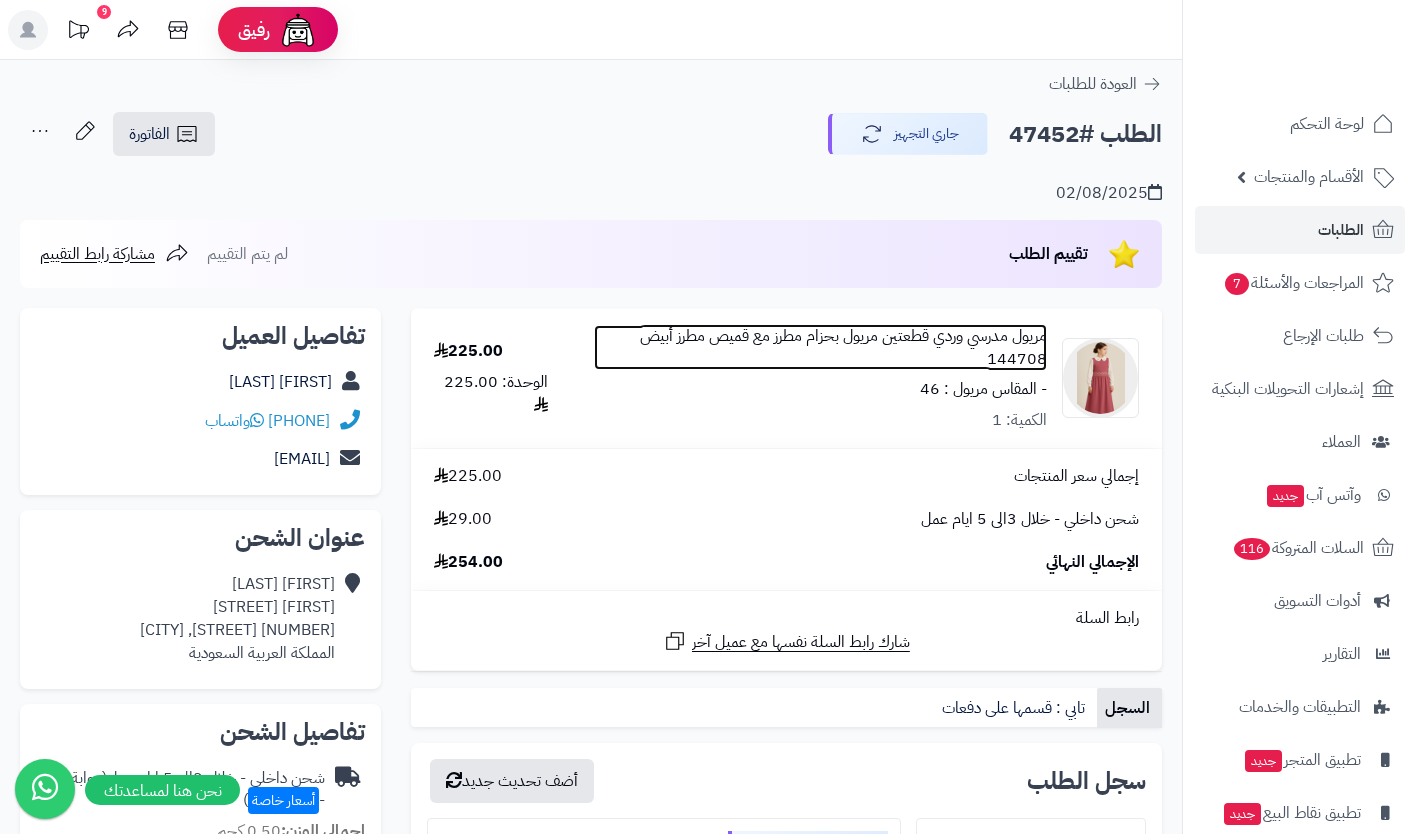 click on "مريول مدرسي وردي قطعتين مريول بحزام  مطرز مع قميص مطرز  أبيض  144708" at bounding box center [820, 348] 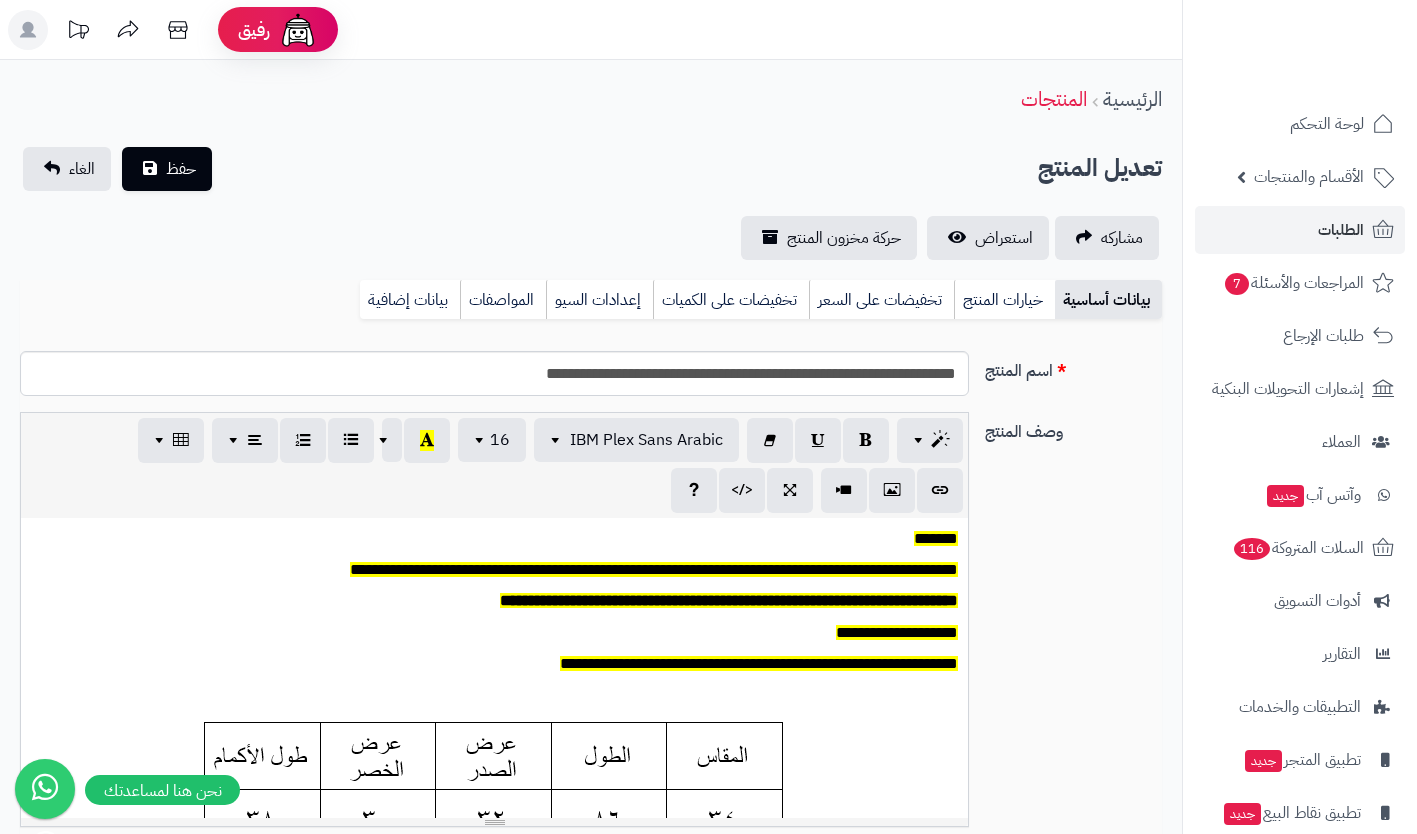 scroll, scrollTop: 0, scrollLeft: 0, axis: both 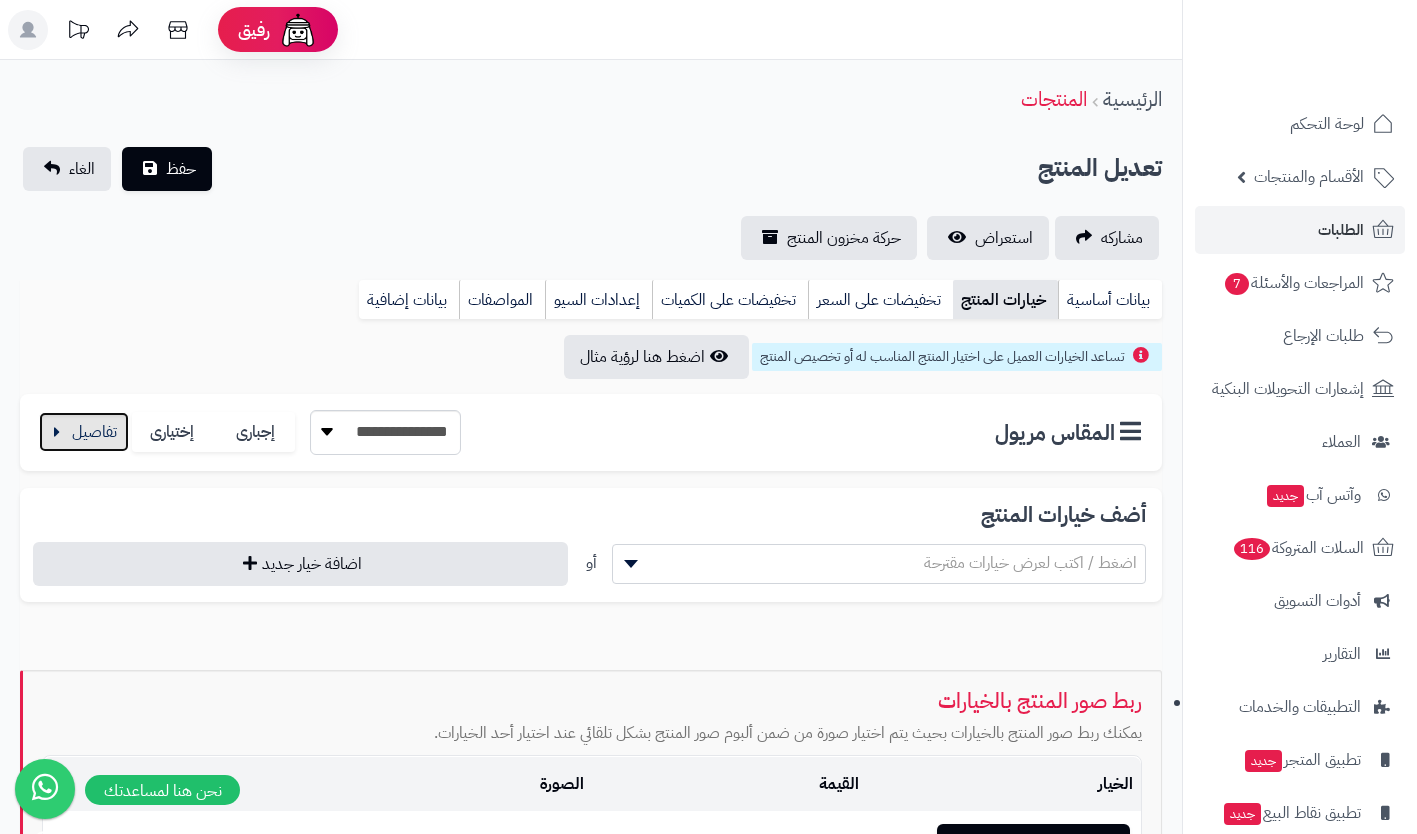 click at bounding box center [84, 432] 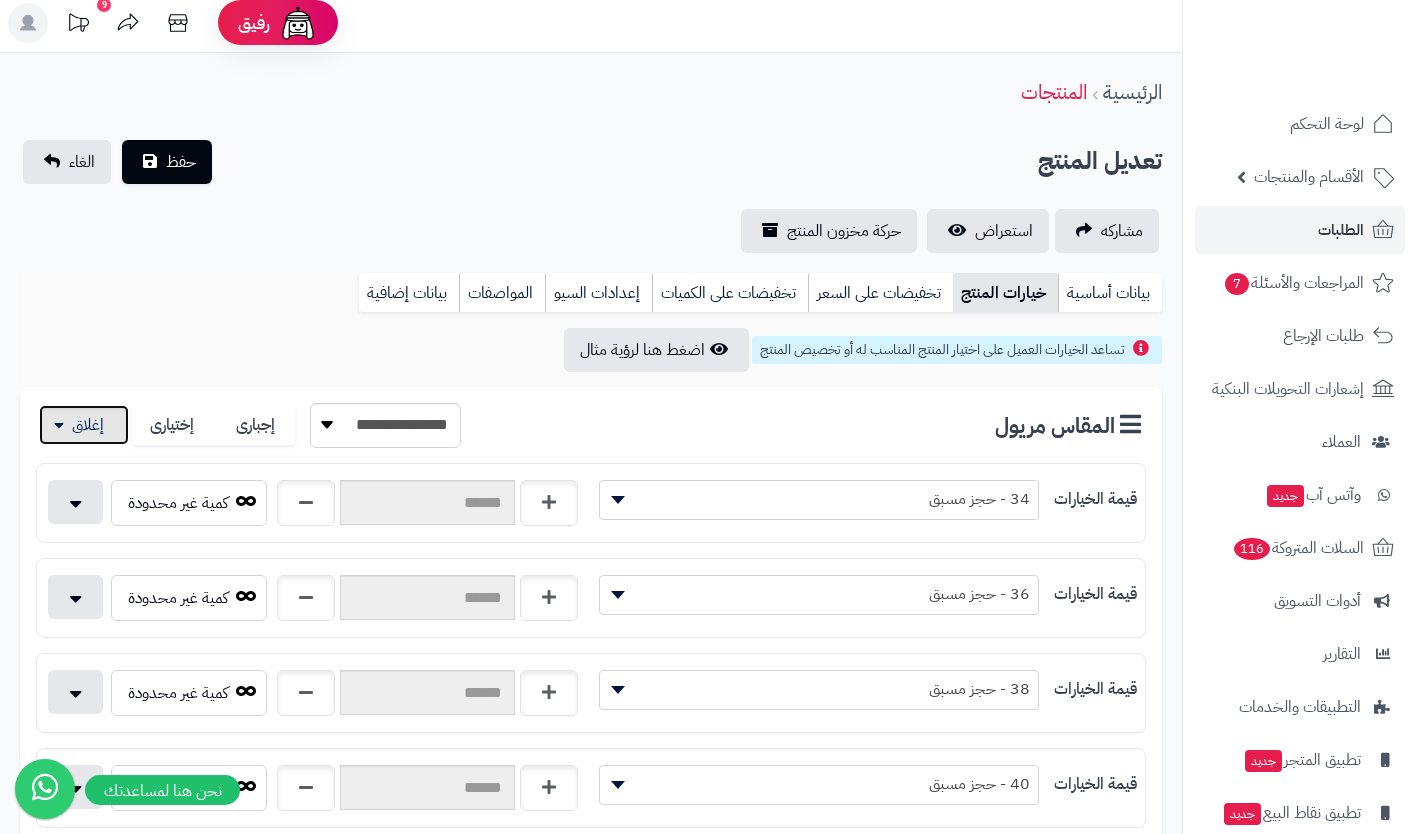 scroll, scrollTop: 0, scrollLeft: 0, axis: both 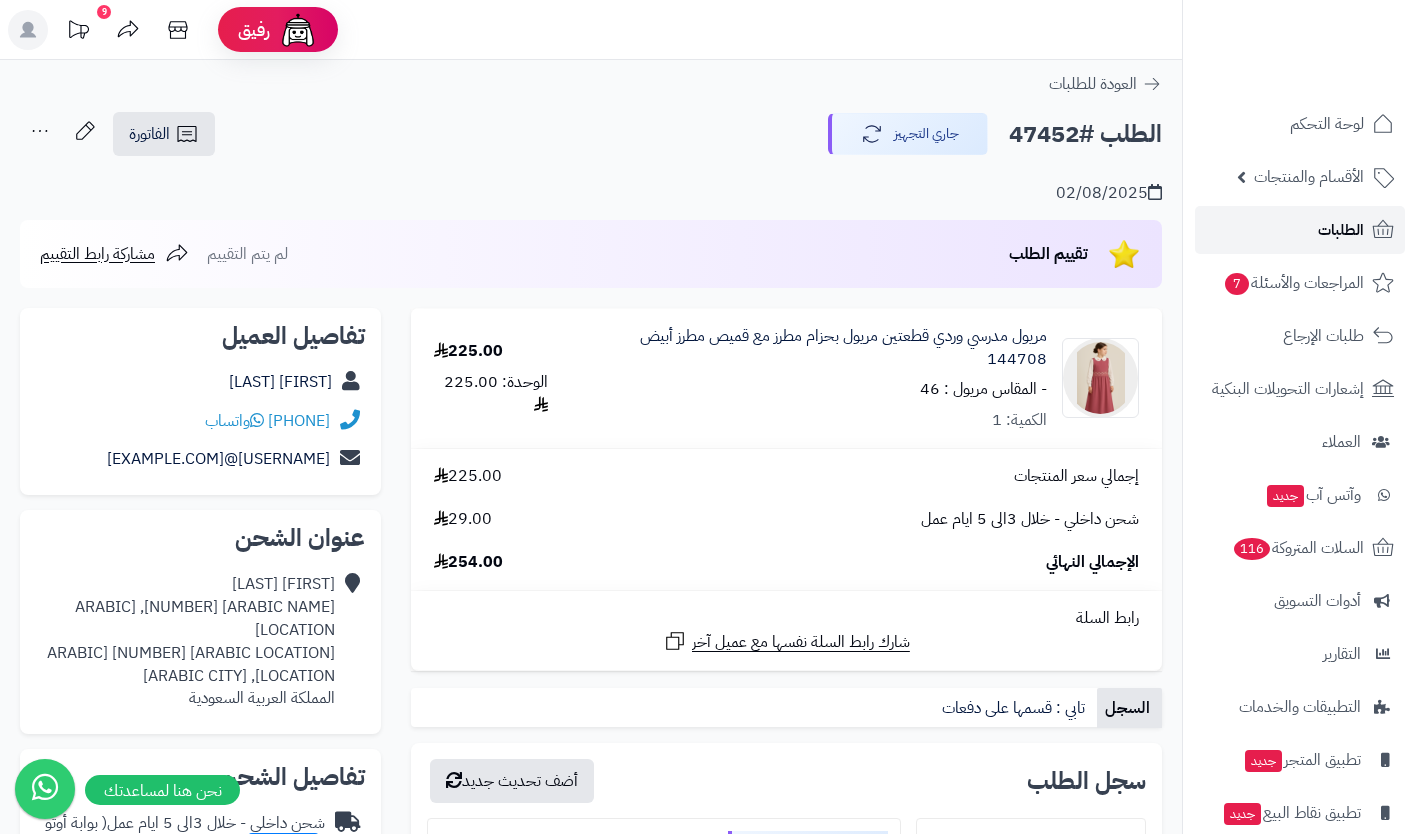click on "الطلبات" at bounding box center (1300, 230) 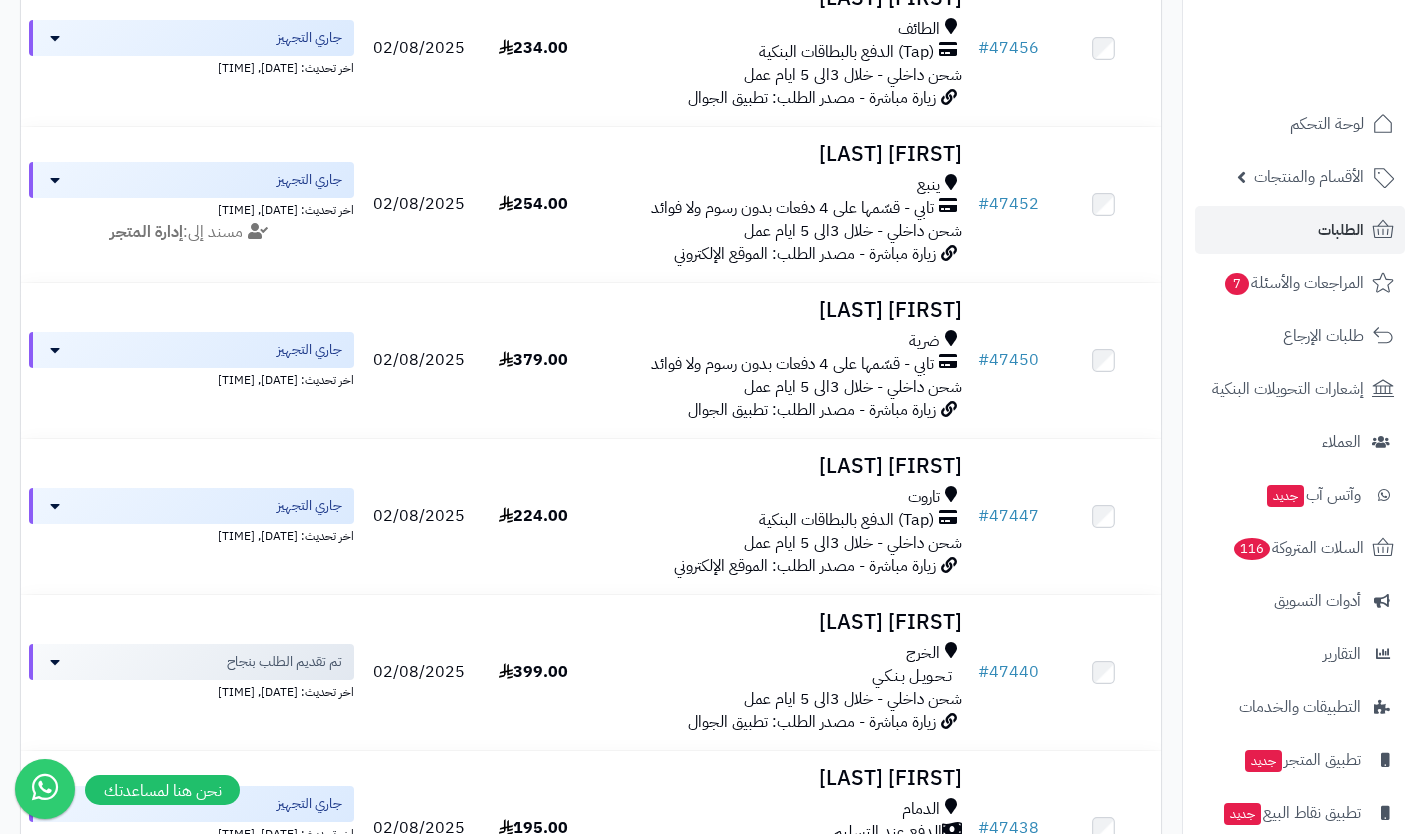 scroll, scrollTop: 654, scrollLeft: 0, axis: vertical 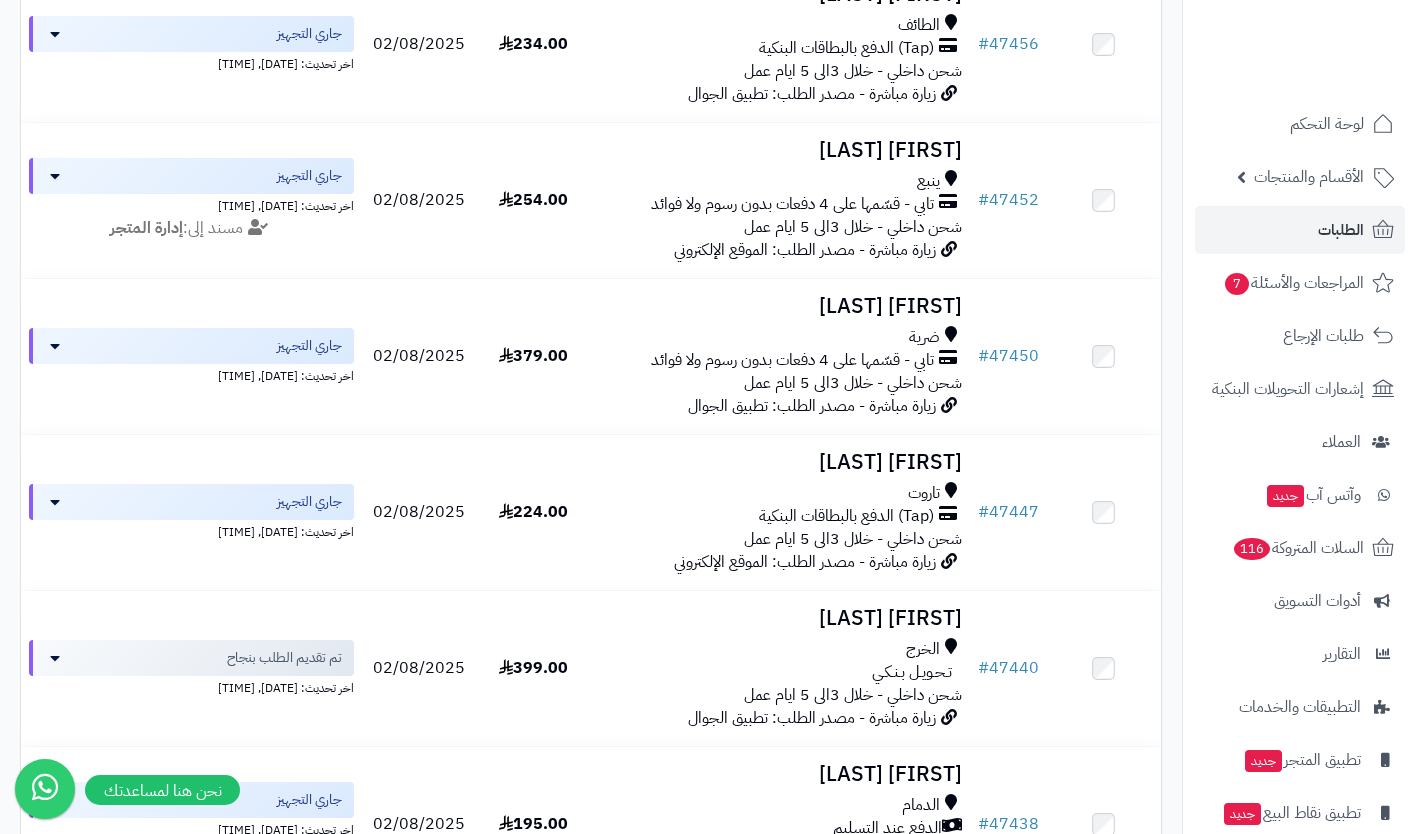 click on "زيارة مباشرة       -
مصدر الطلب:
تطبيق الجوال" at bounding box center (812, 406) 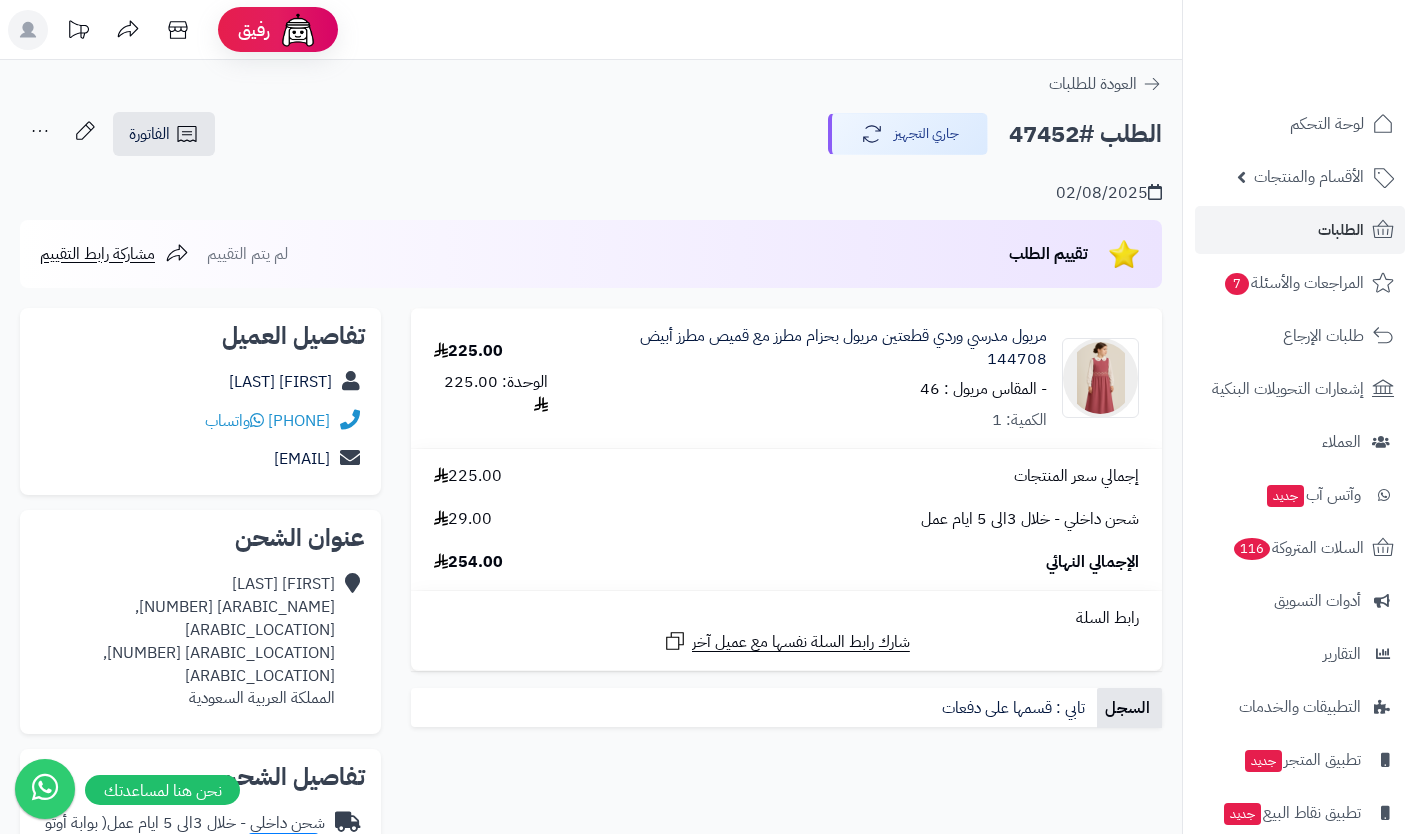 scroll, scrollTop: 0, scrollLeft: 0, axis: both 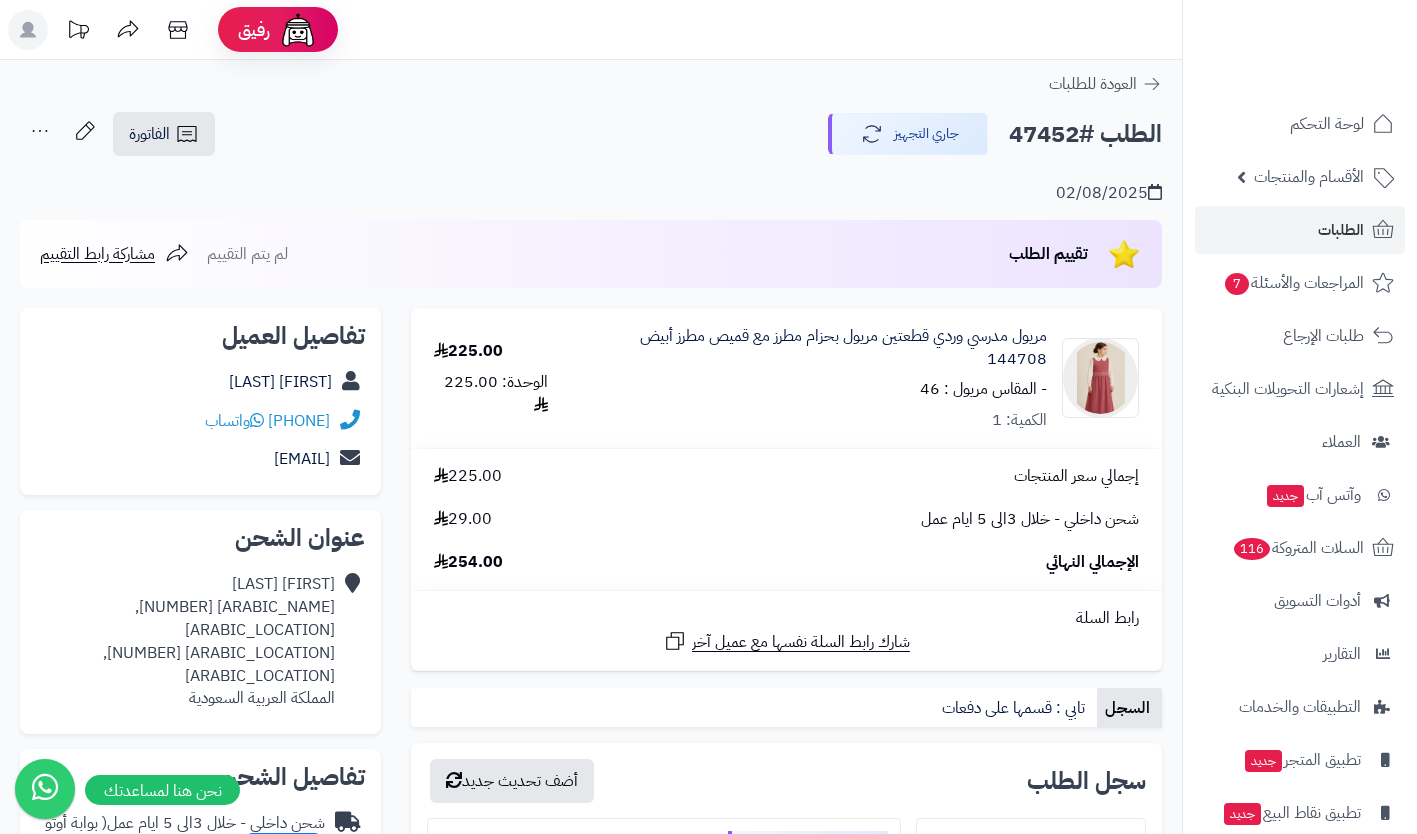 click 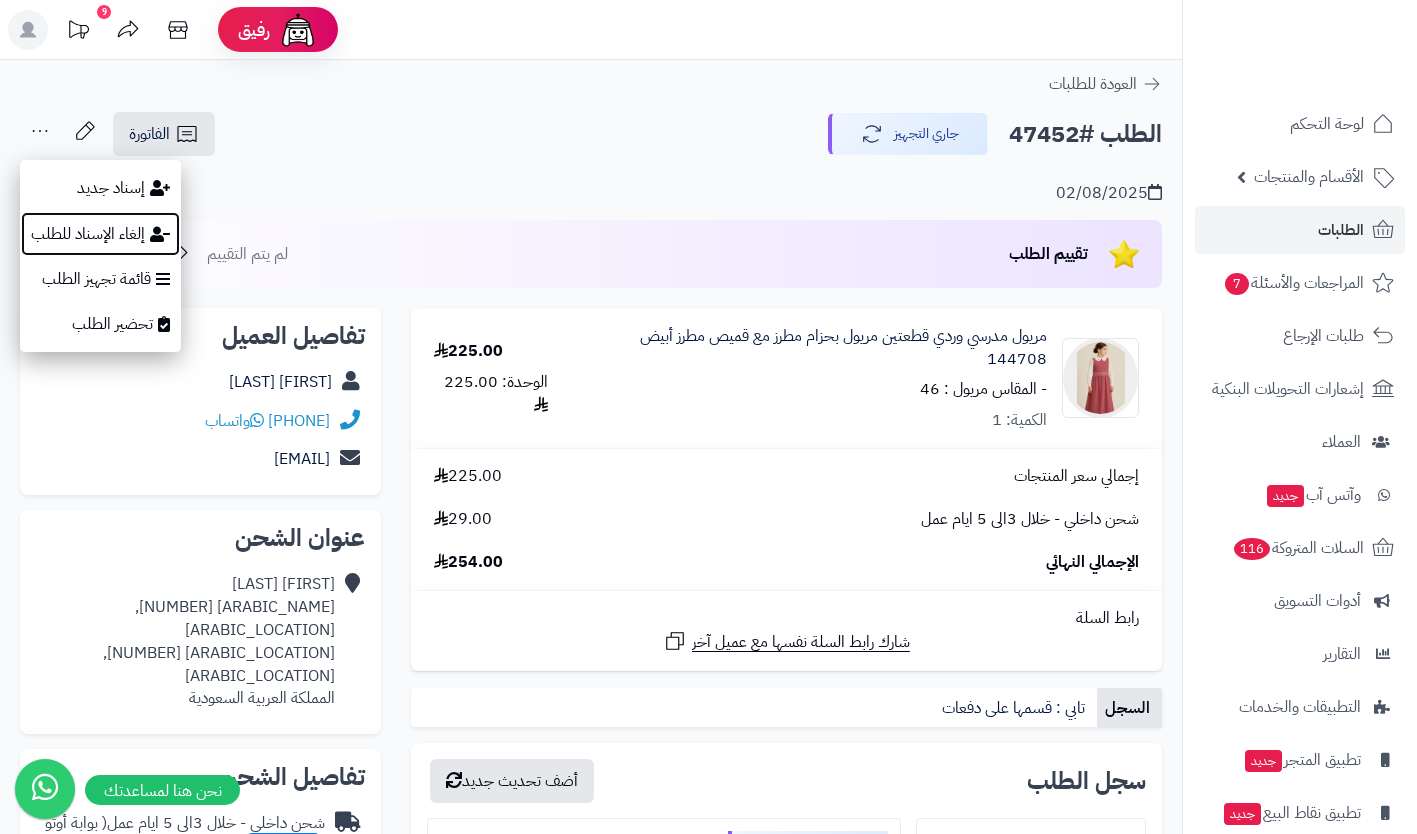 click on "إلغاء الإسناد للطلب" at bounding box center (100, 234) 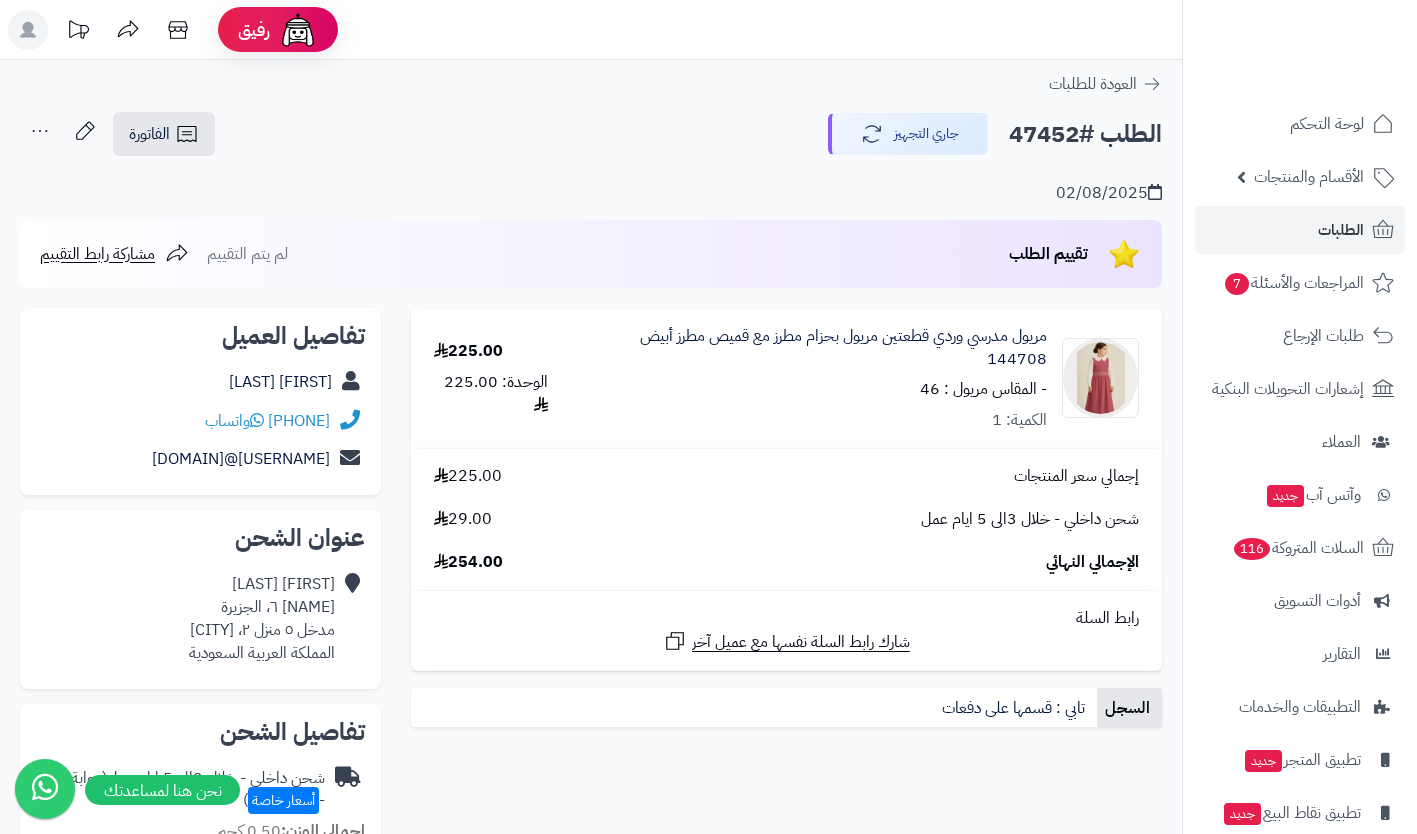 scroll, scrollTop: 0, scrollLeft: 0, axis: both 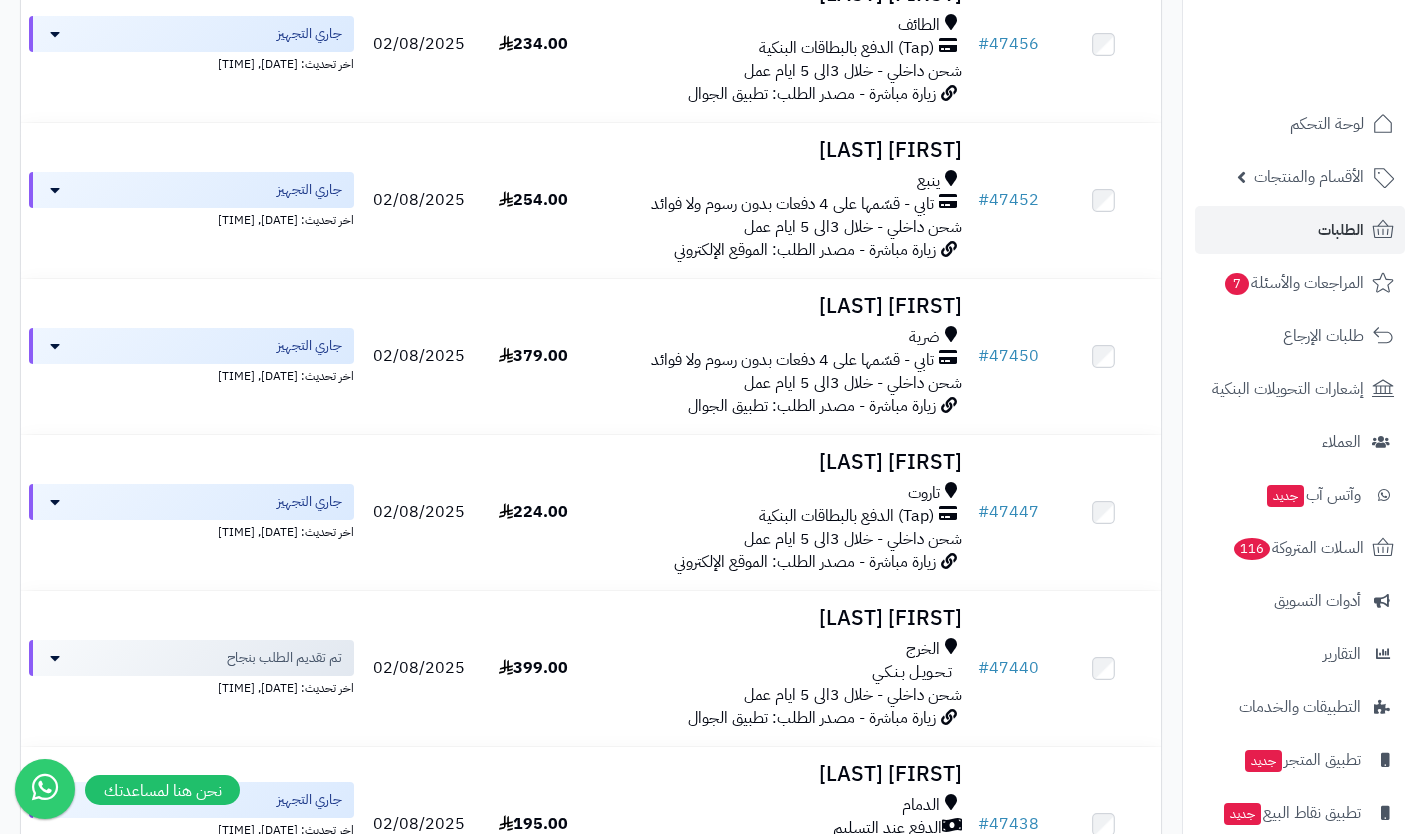 click on "شحن داخلي  - خلال 3الى 5 ايام عمل" at bounding box center (853, 539) 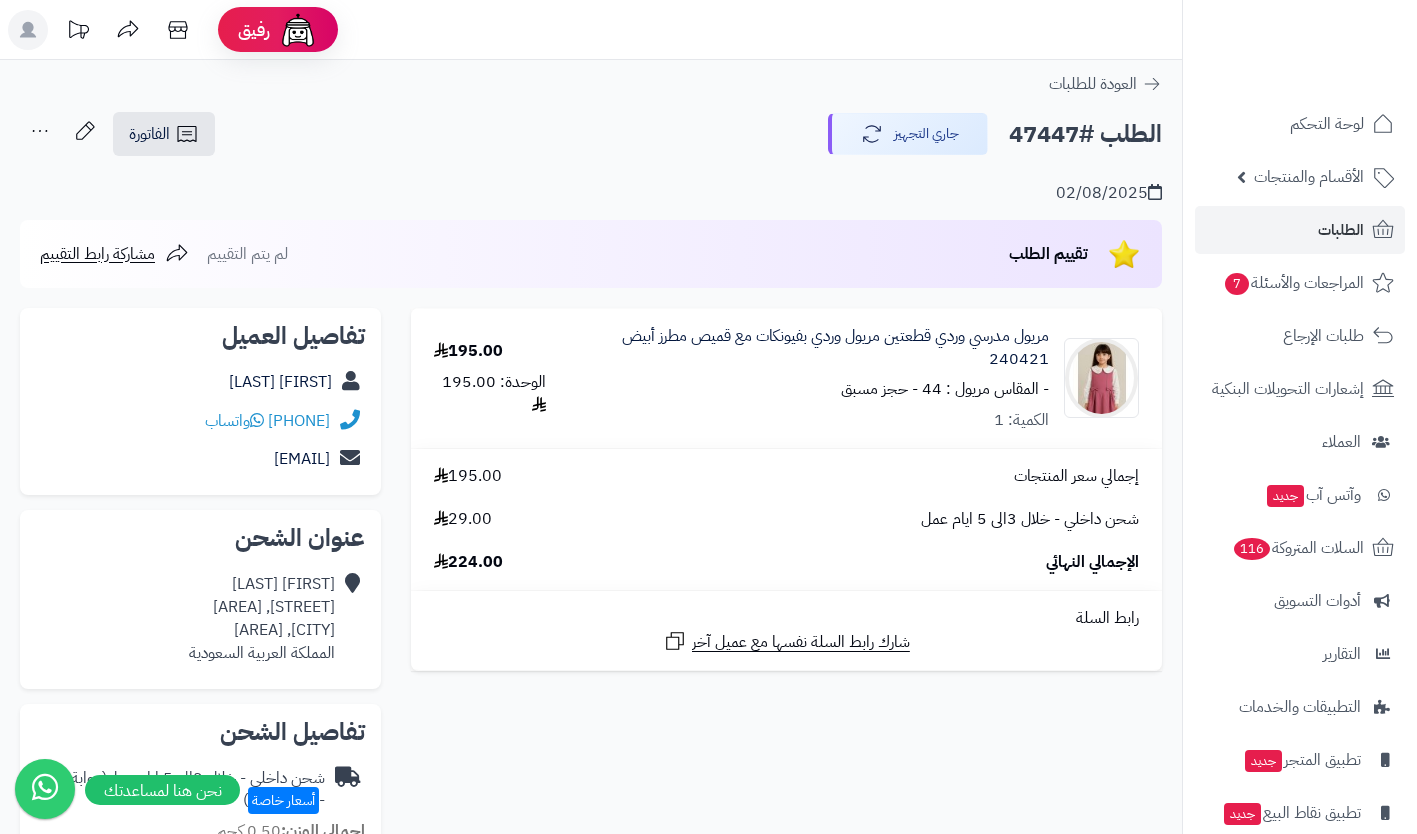 scroll, scrollTop: 0, scrollLeft: 0, axis: both 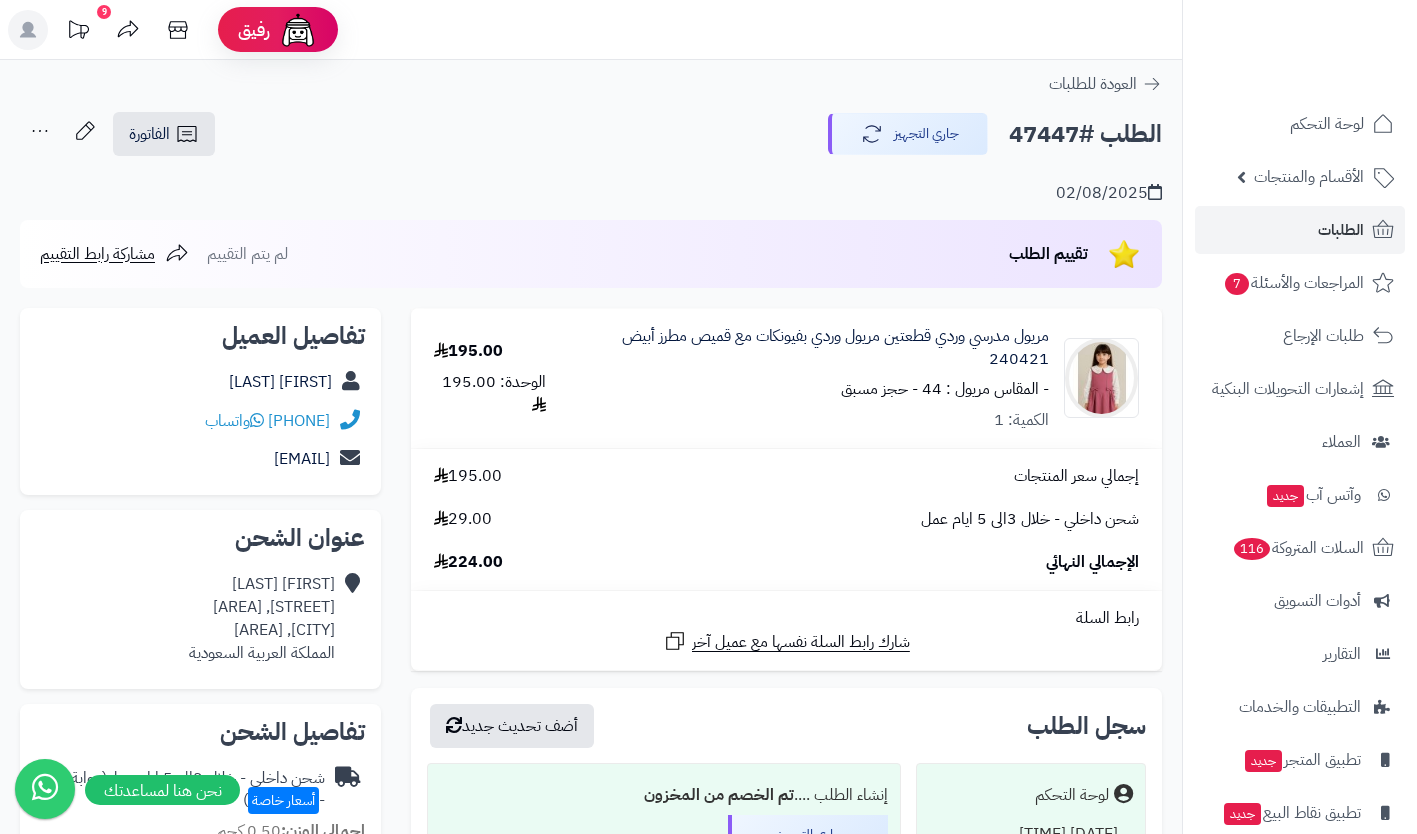 click 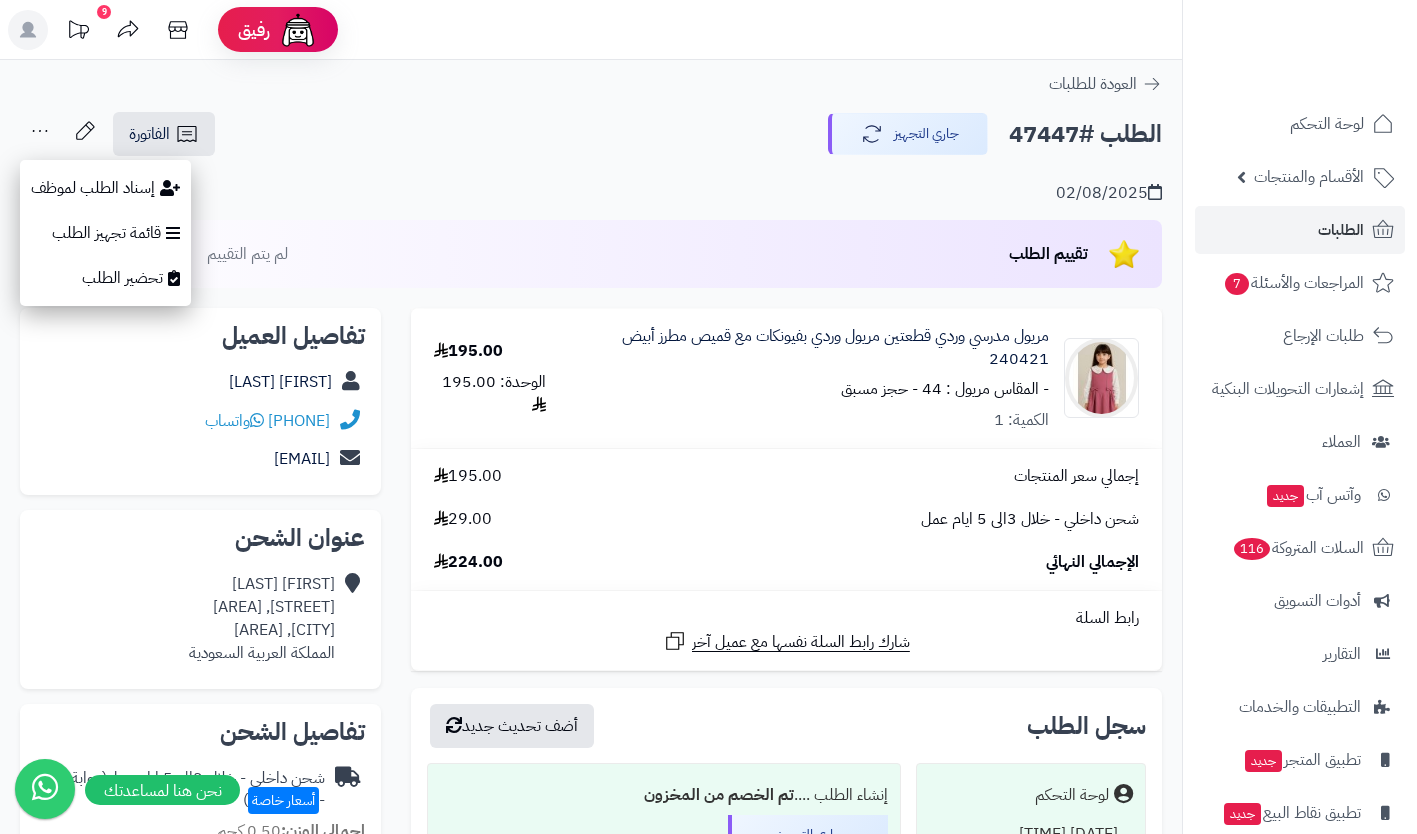 click on "إجمالي سعر المنتجات
195.00
شحن داخلي  - خلال 3الى 5 ايام عمل
29.00
الإجمالي النهائي
224.00" at bounding box center (786, 519) 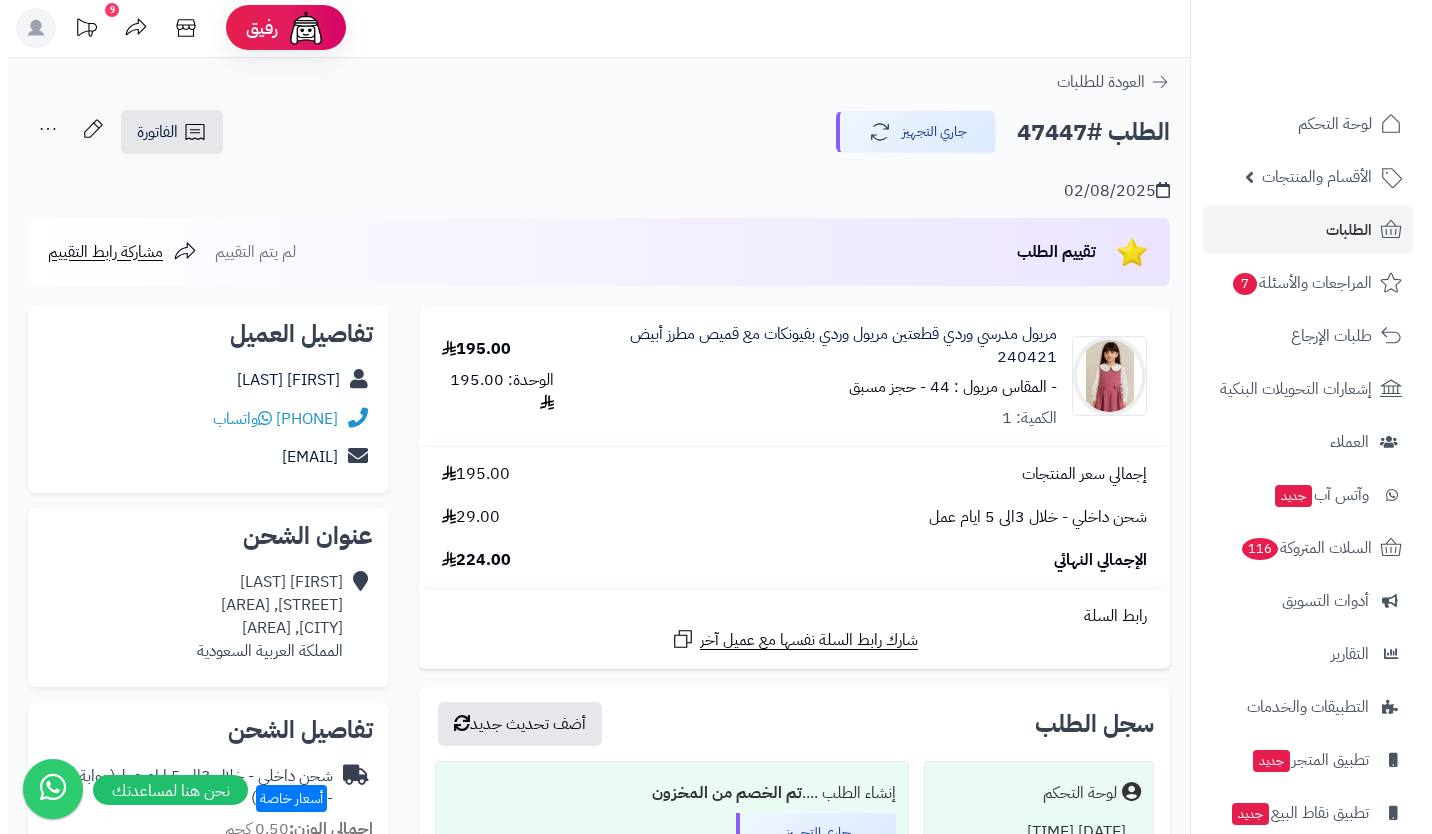 scroll, scrollTop: 0, scrollLeft: 0, axis: both 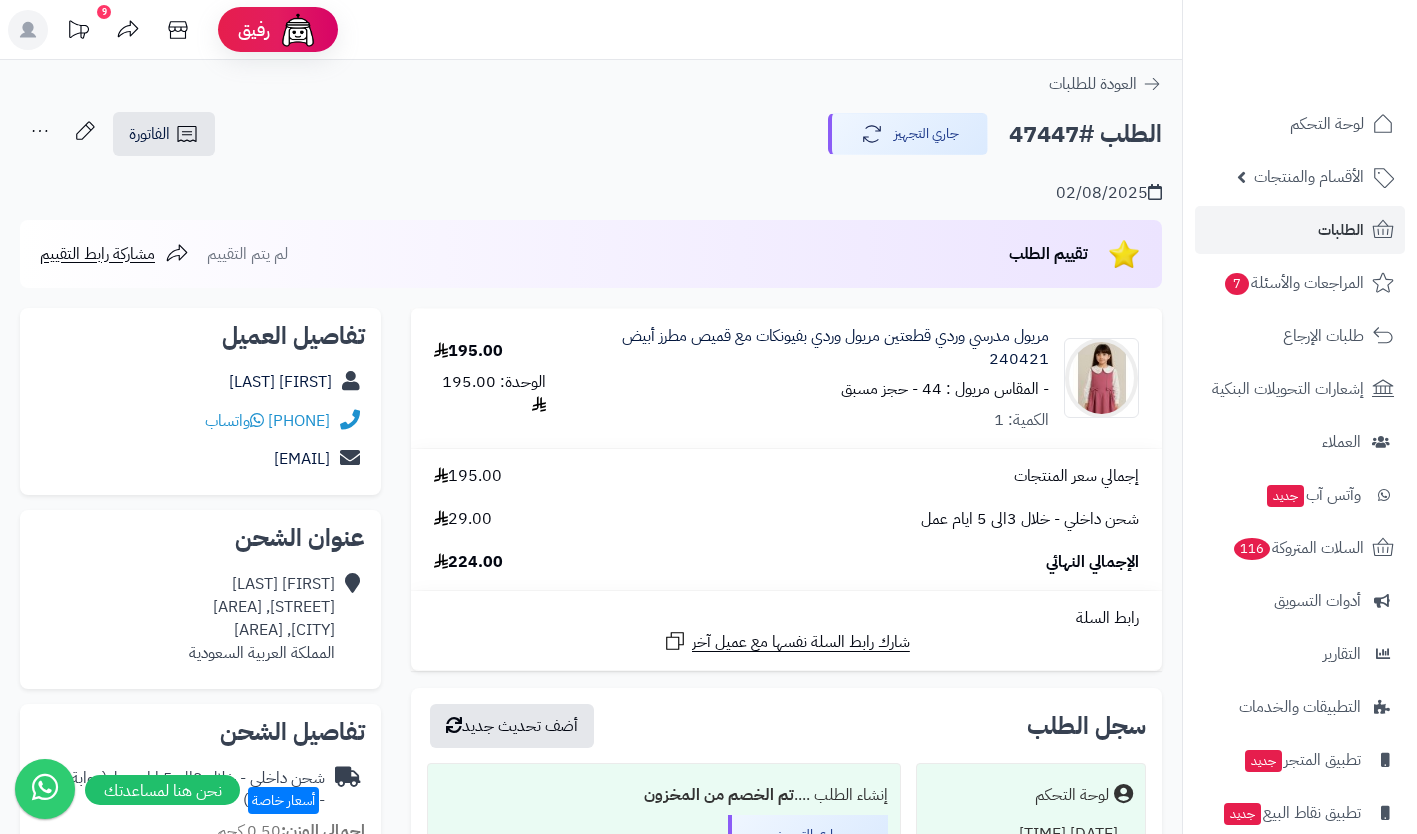 click 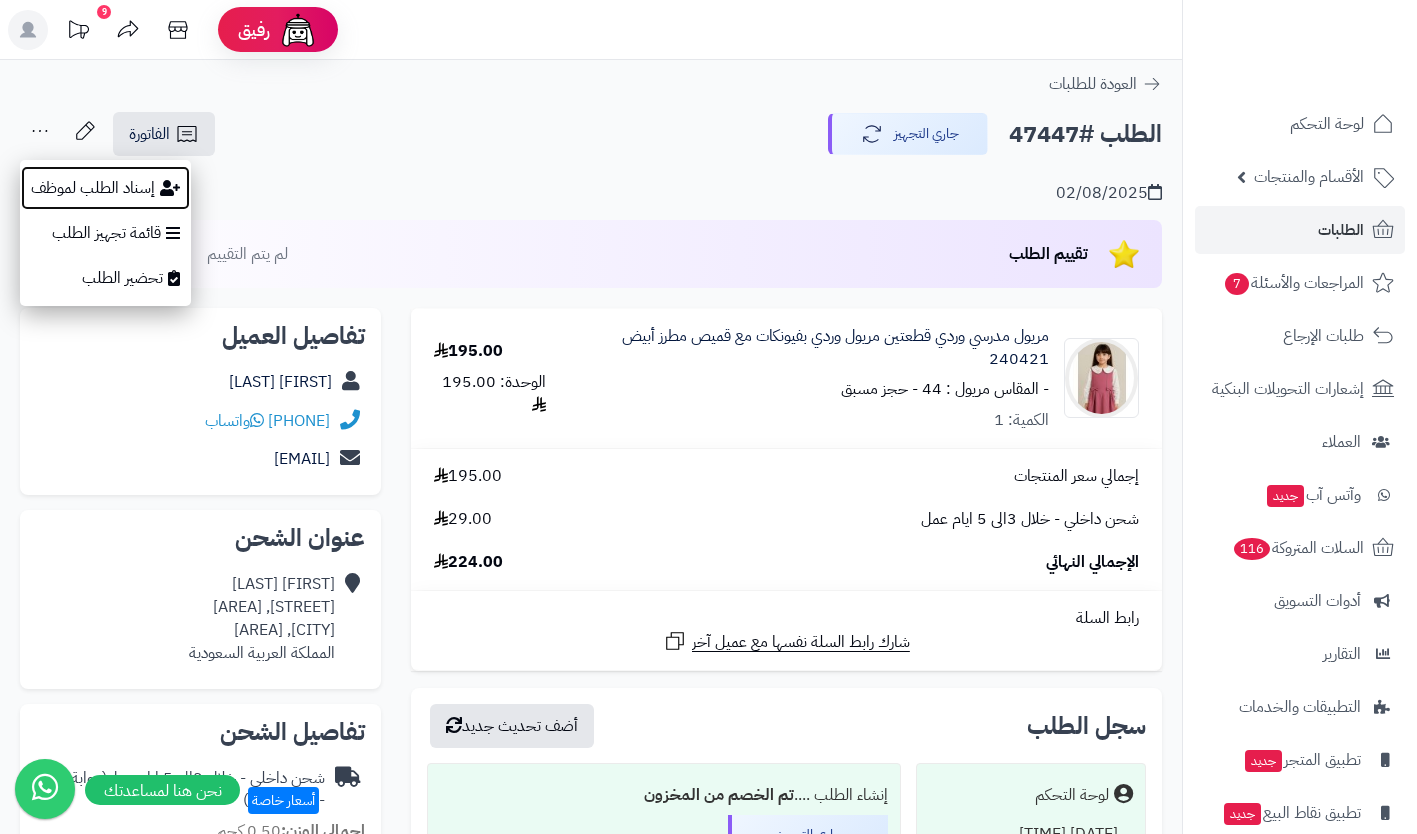 click on "إسناد الطلب لموظف" at bounding box center (105, 188) 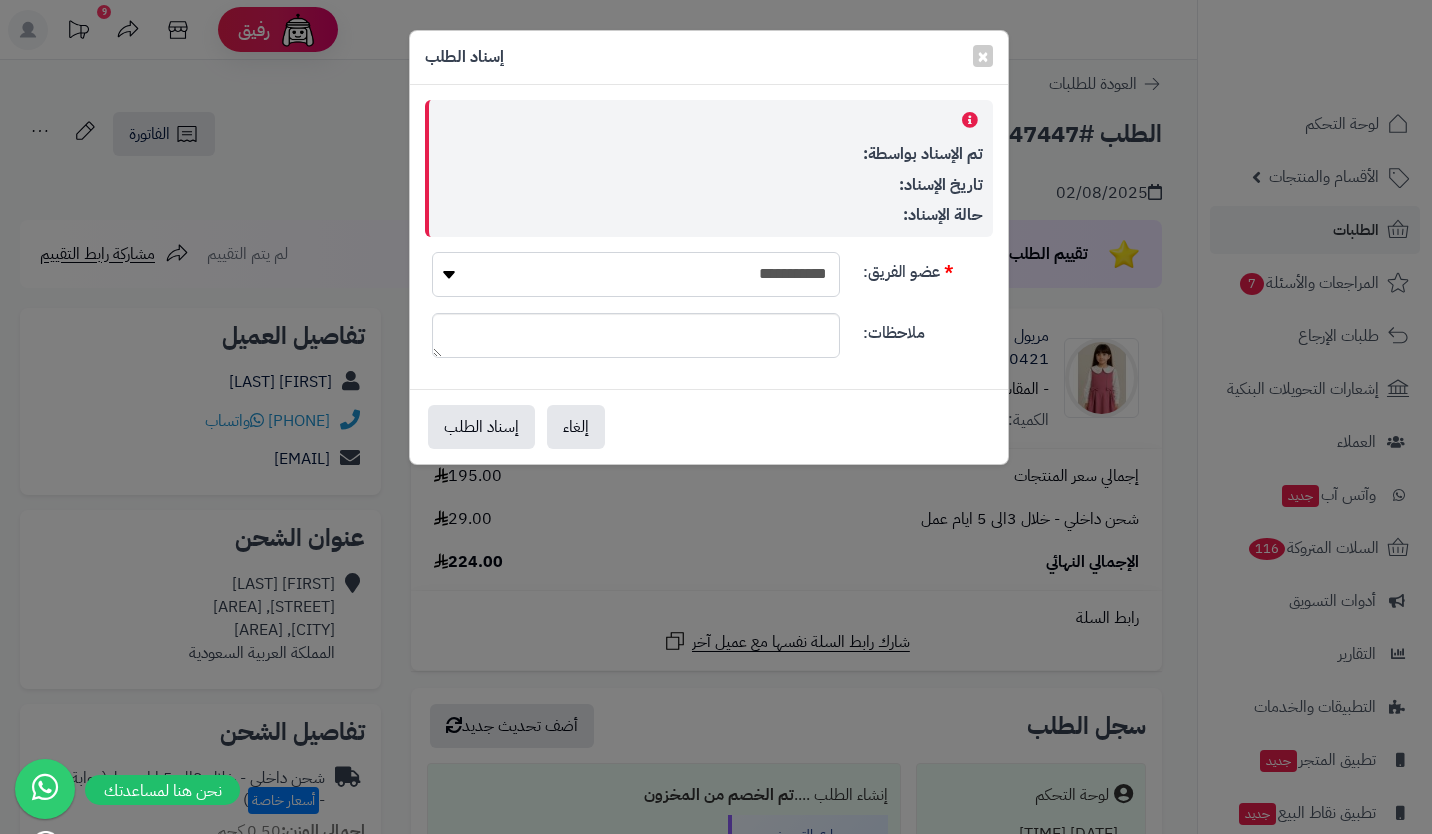 click on "**********" at bounding box center (636, 274) 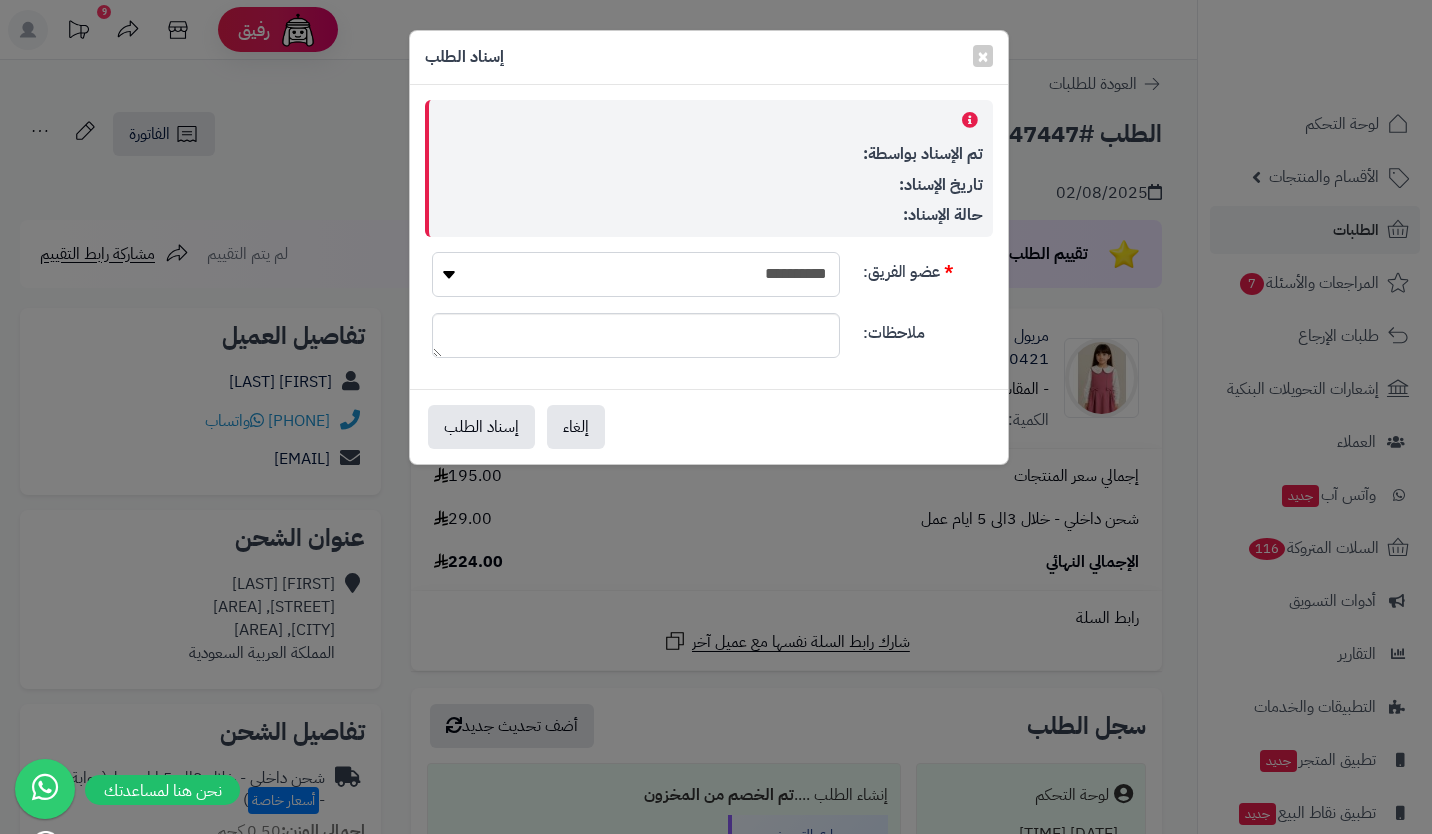 click on "**********" at bounding box center (636, 274) 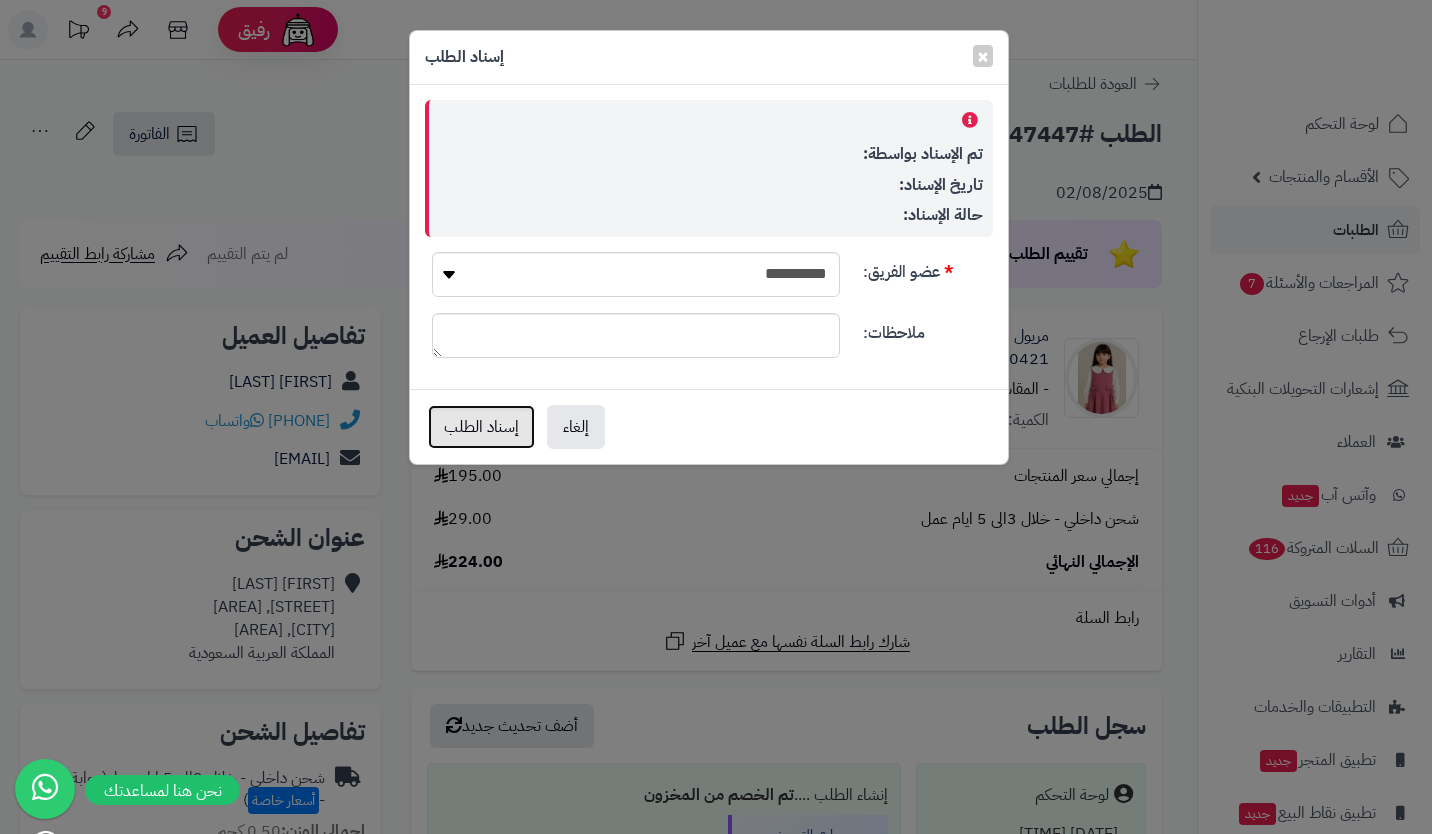 click on "إسناد الطلب" at bounding box center (481, 427) 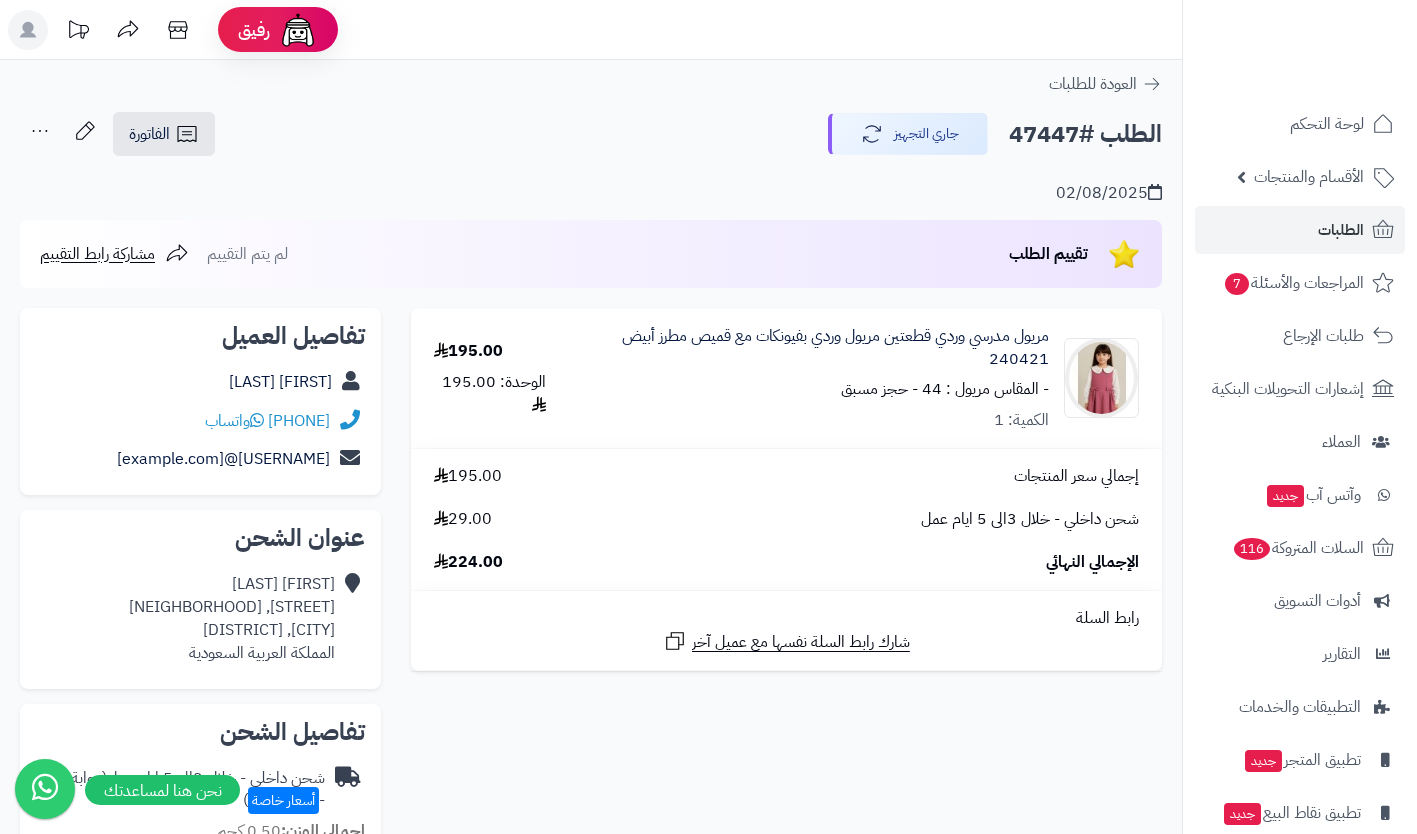 scroll, scrollTop: 0, scrollLeft: 0, axis: both 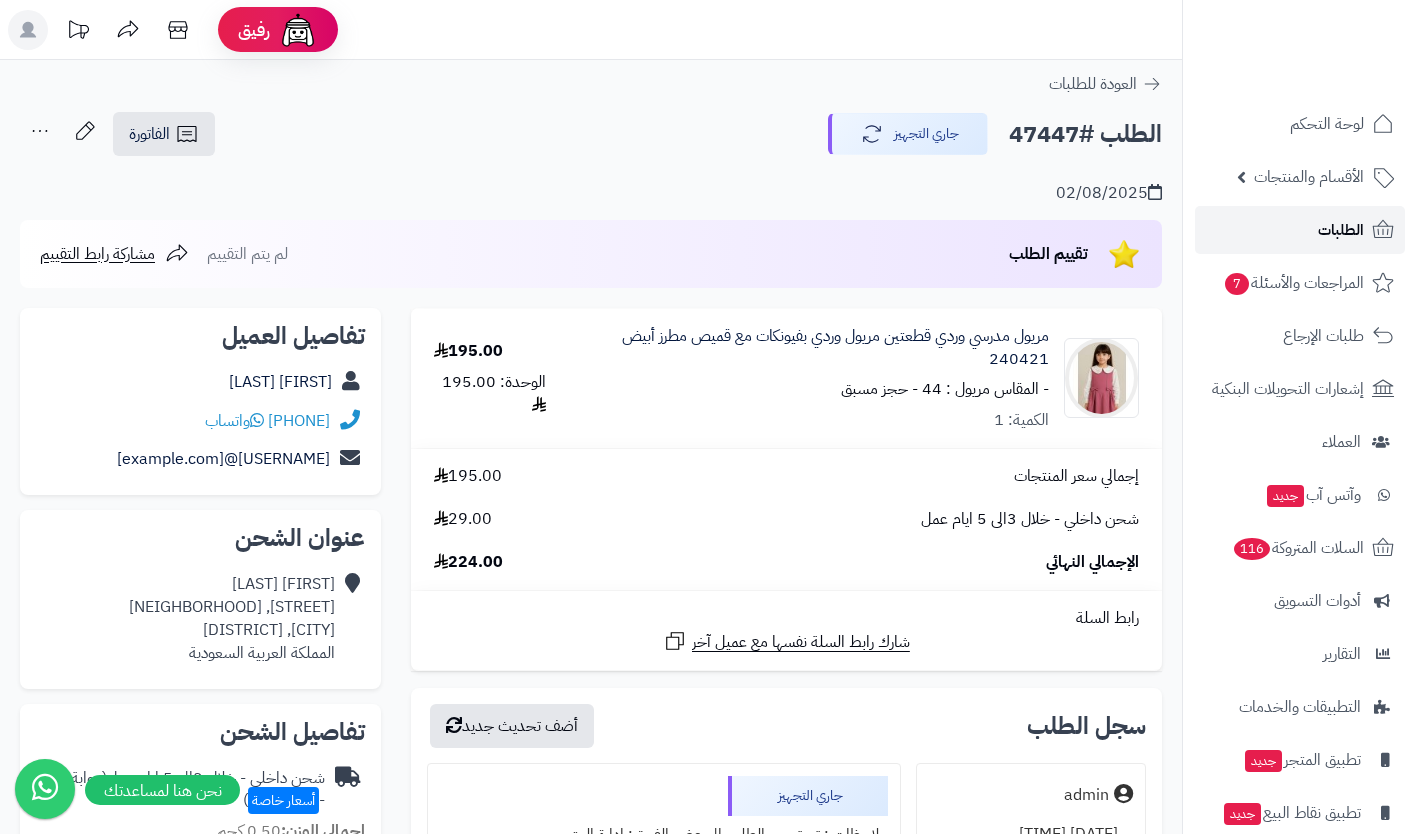 click on "الطلبات" at bounding box center [1341, 230] 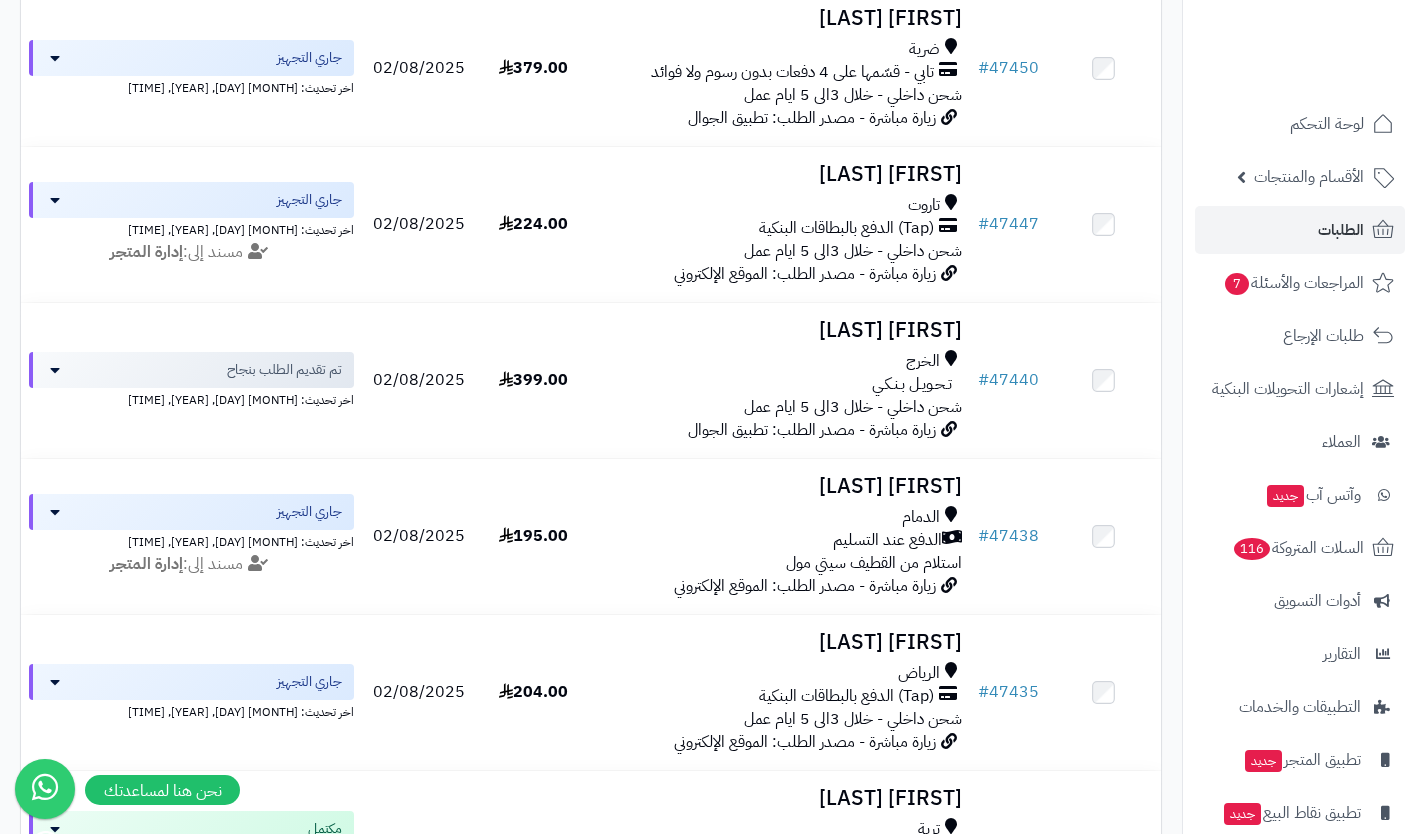 scroll, scrollTop: 944, scrollLeft: 0, axis: vertical 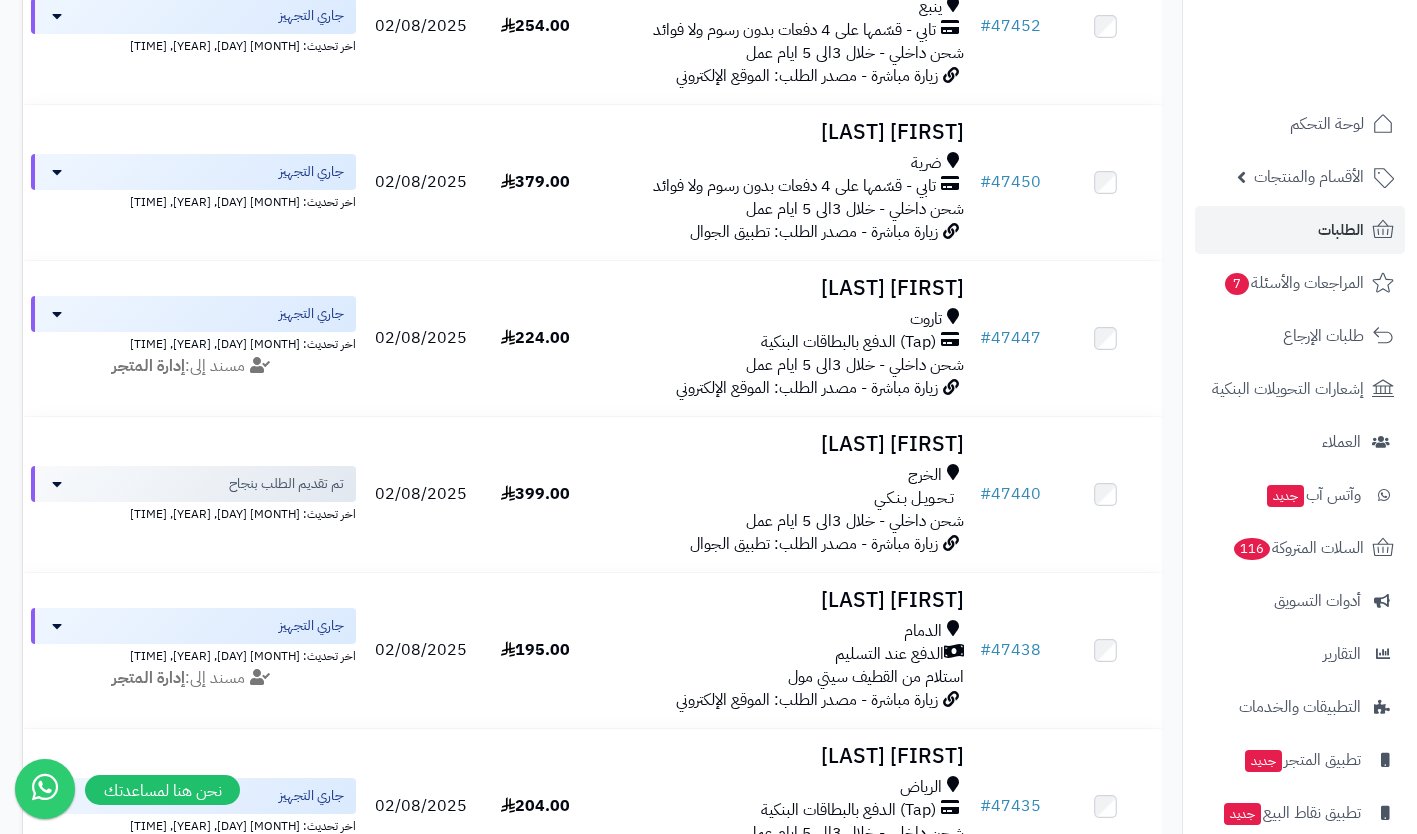 click on "الخرج" at bounding box center (782, 475) 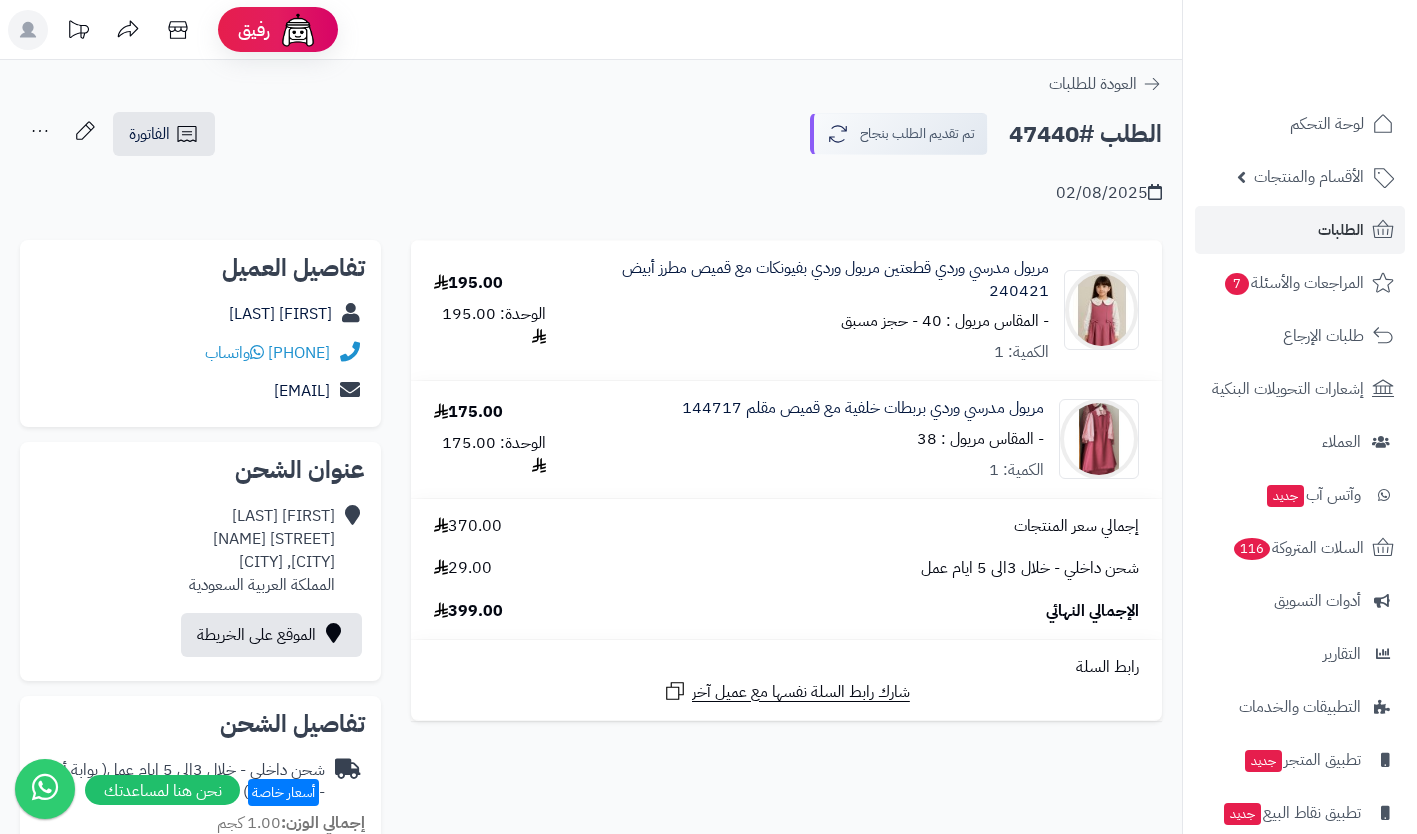 scroll, scrollTop: 0, scrollLeft: 0, axis: both 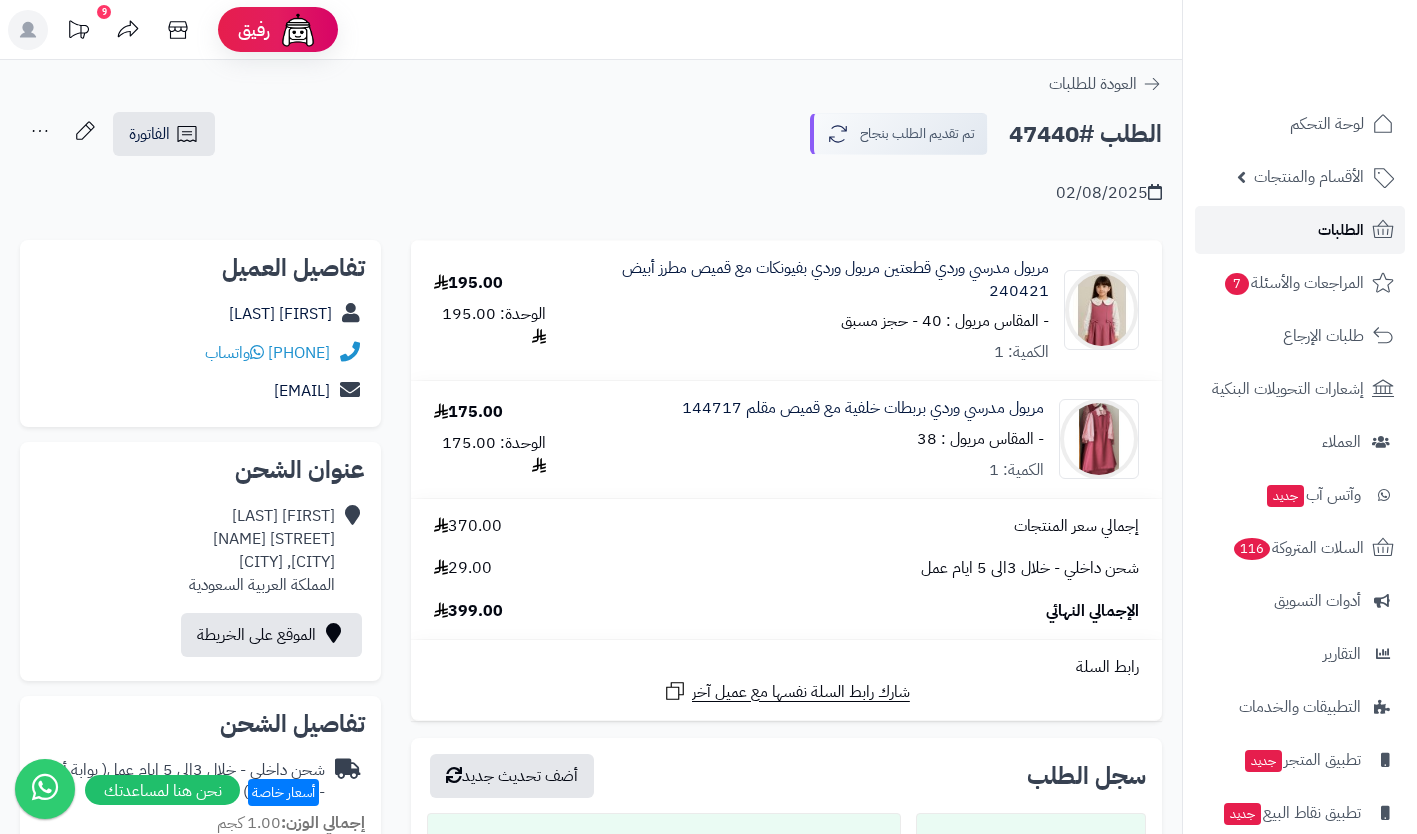 click on "الطلبات" at bounding box center [1341, 230] 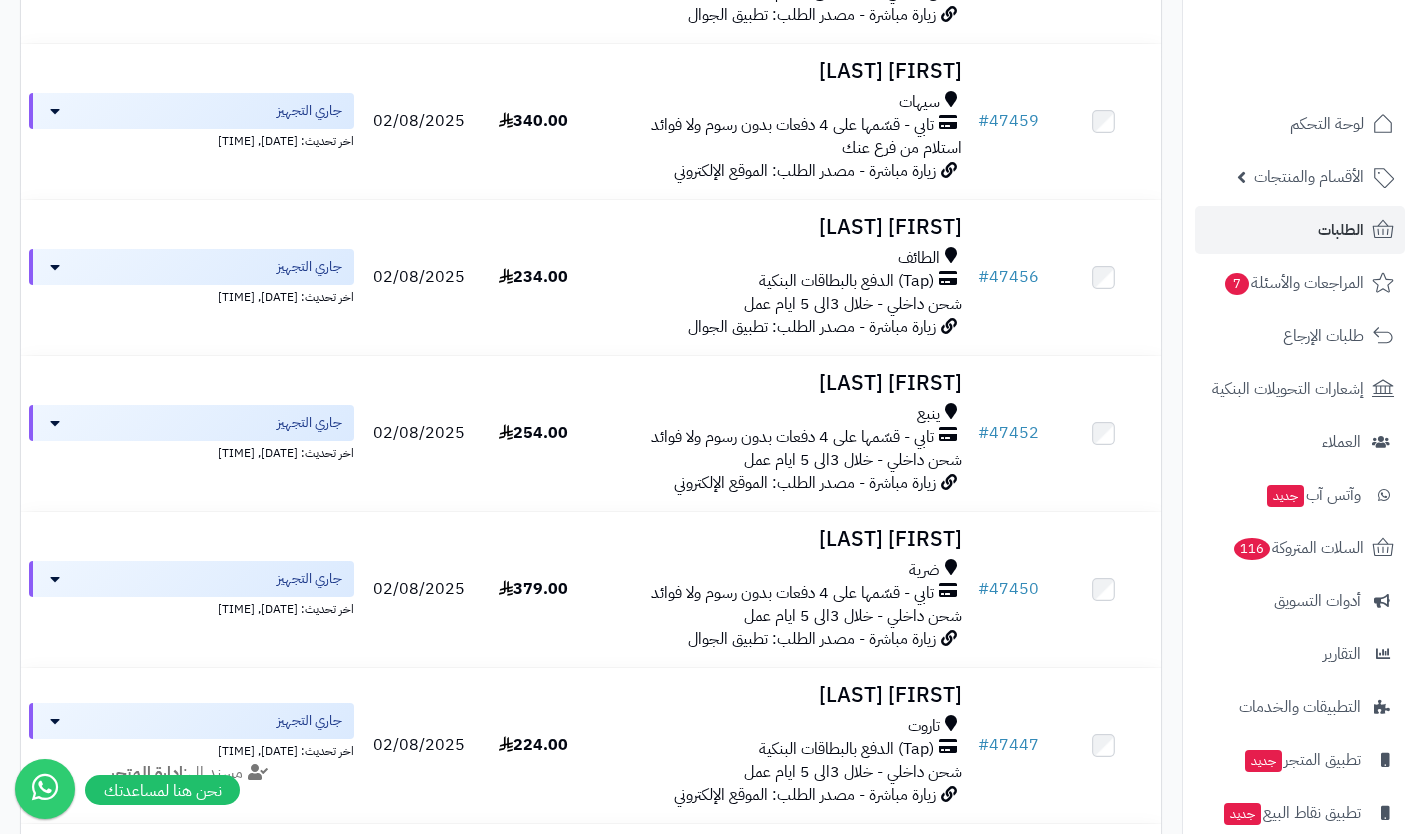 scroll, scrollTop: 0, scrollLeft: 0, axis: both 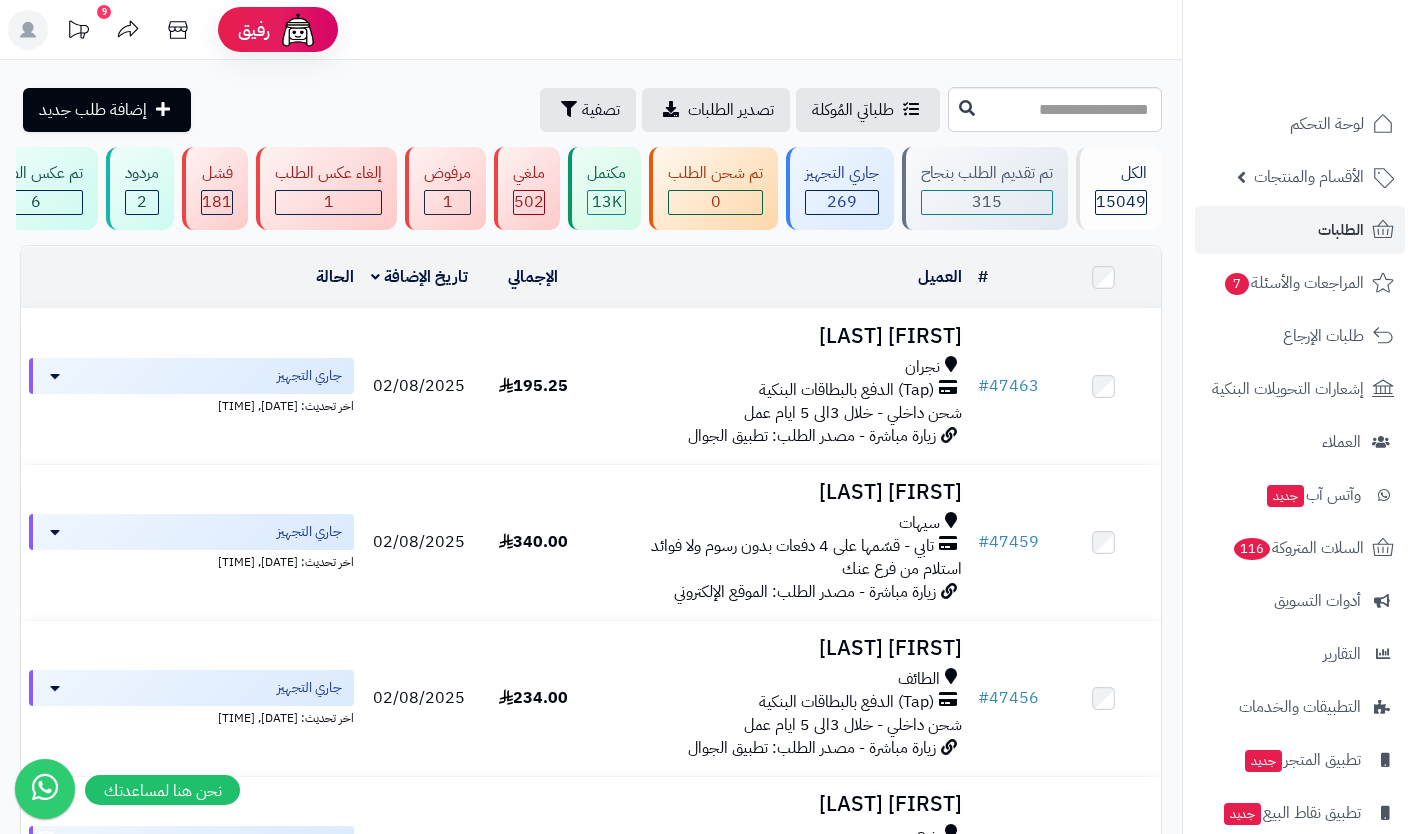 click on "الأقسام والمنتجات" at bounding box center [1309, 177] 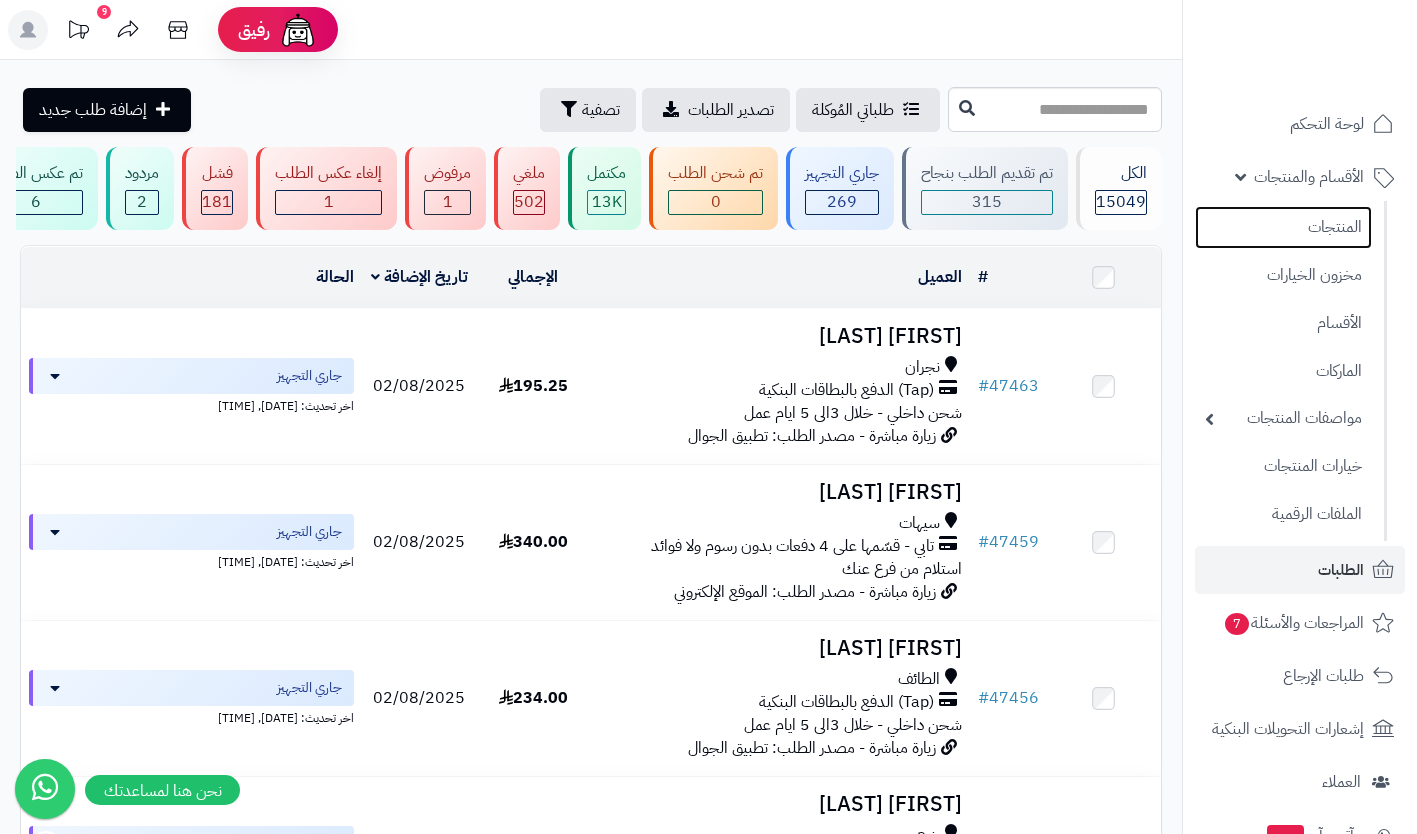 click on "المنتجات" at bounding box center [1283, 227] 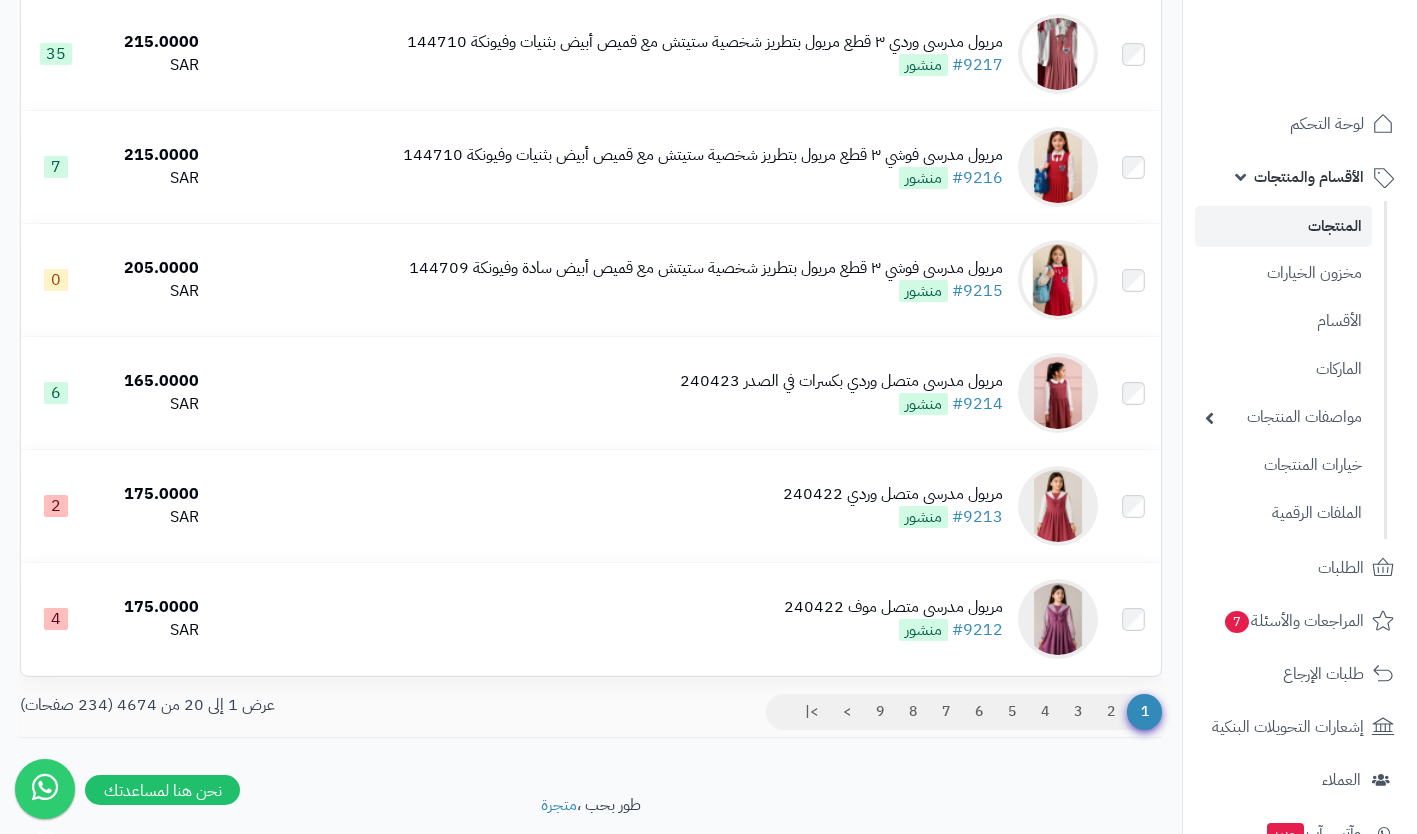 scroll, scrollTop: 1847, scrollLeft: 0, axis: vertical 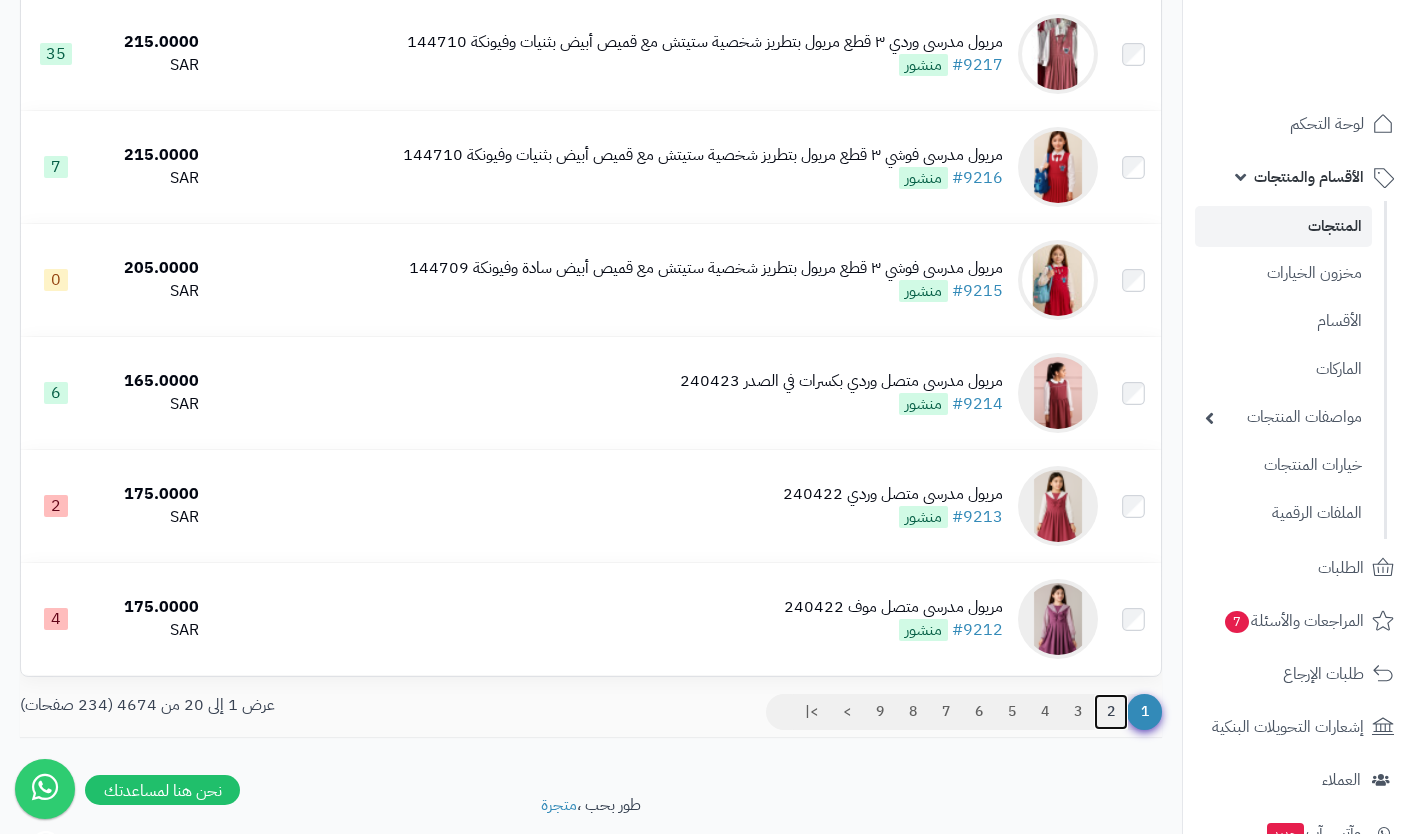 click on "2" at bounding box center (1111, 712) 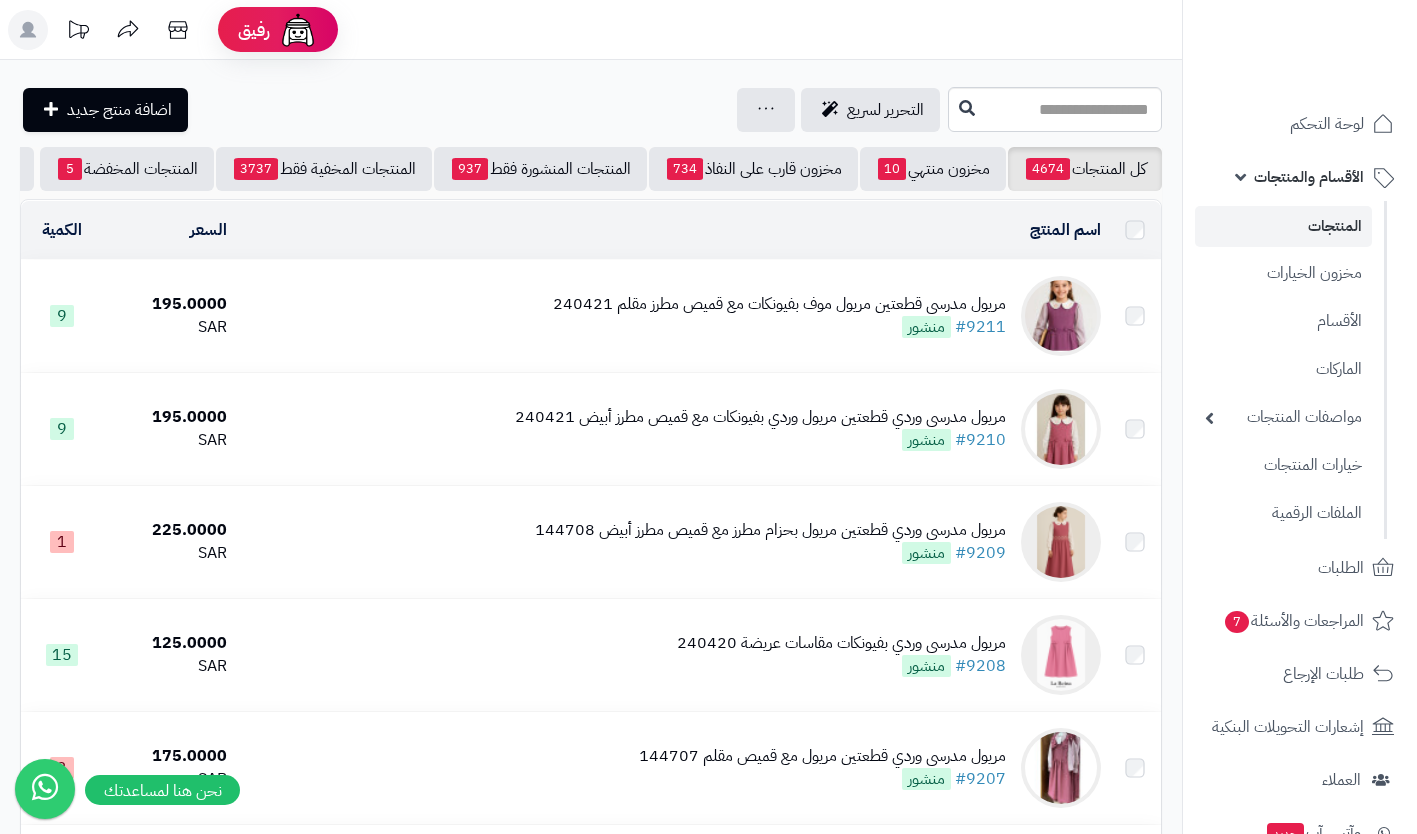 scroll, scrollTop: 0, scrollLeft: 0, axis: both 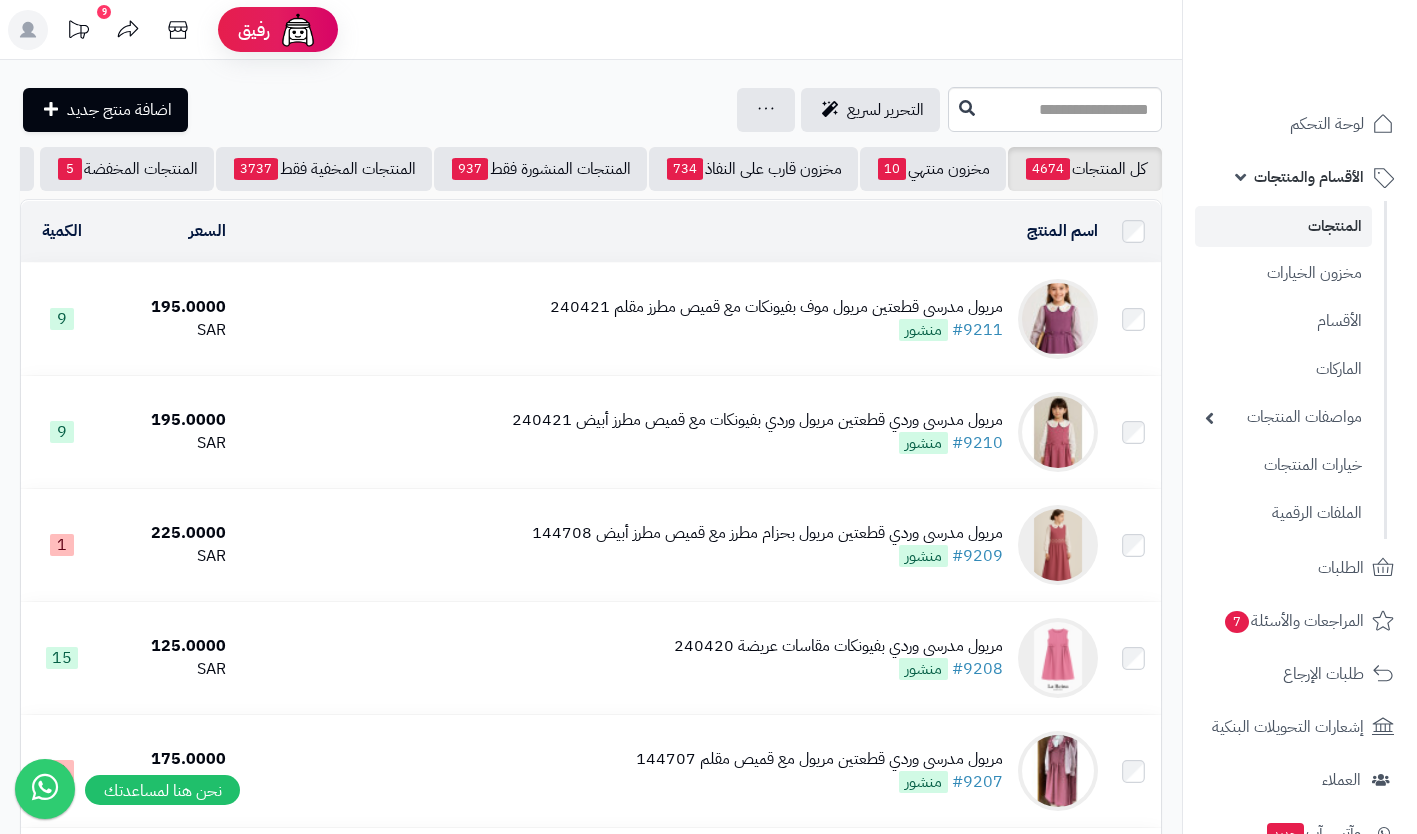 click on "منشور" at bounding box center [923, 556] 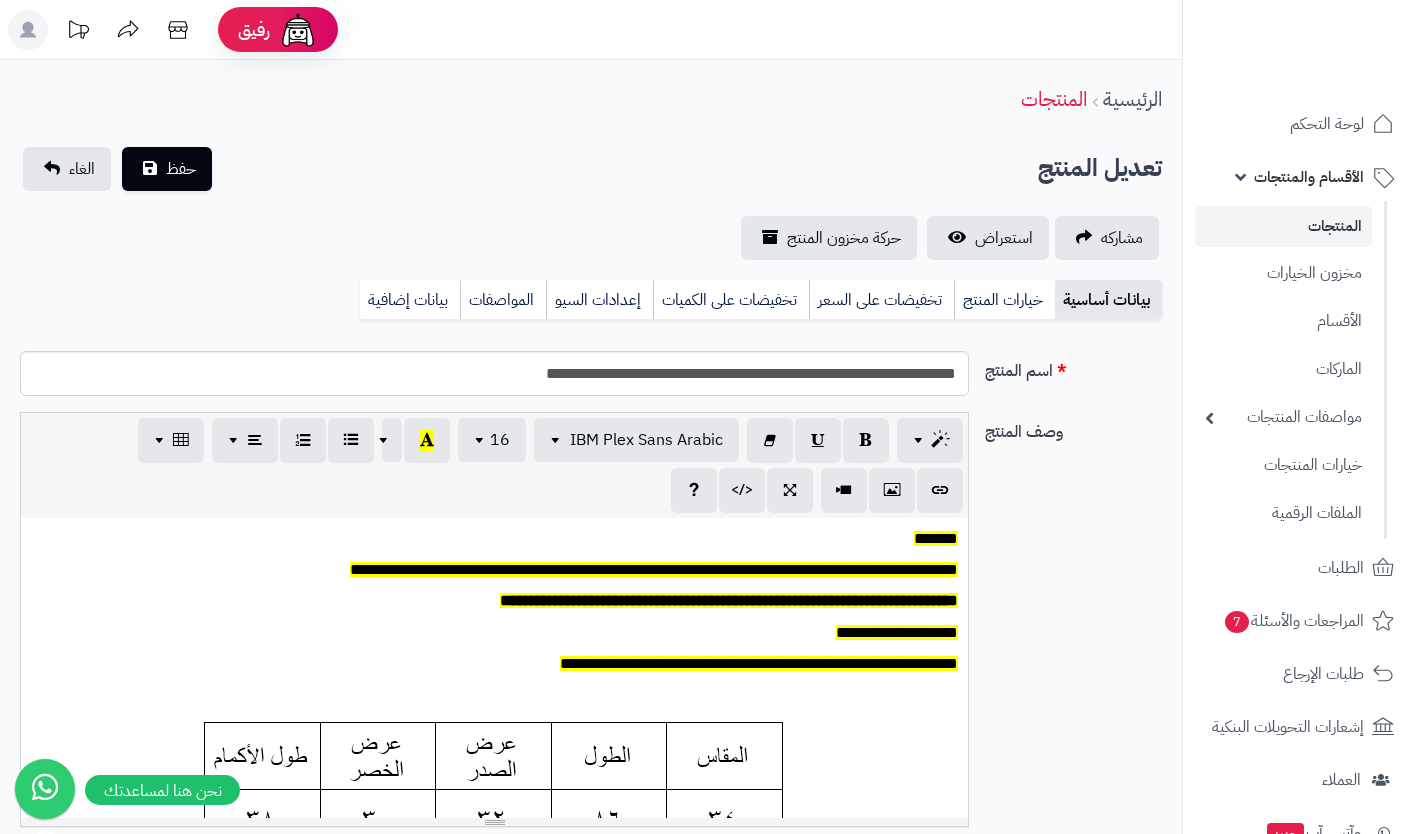 scroll, scrollTop: 0, scrollLeft: 0, axis: both 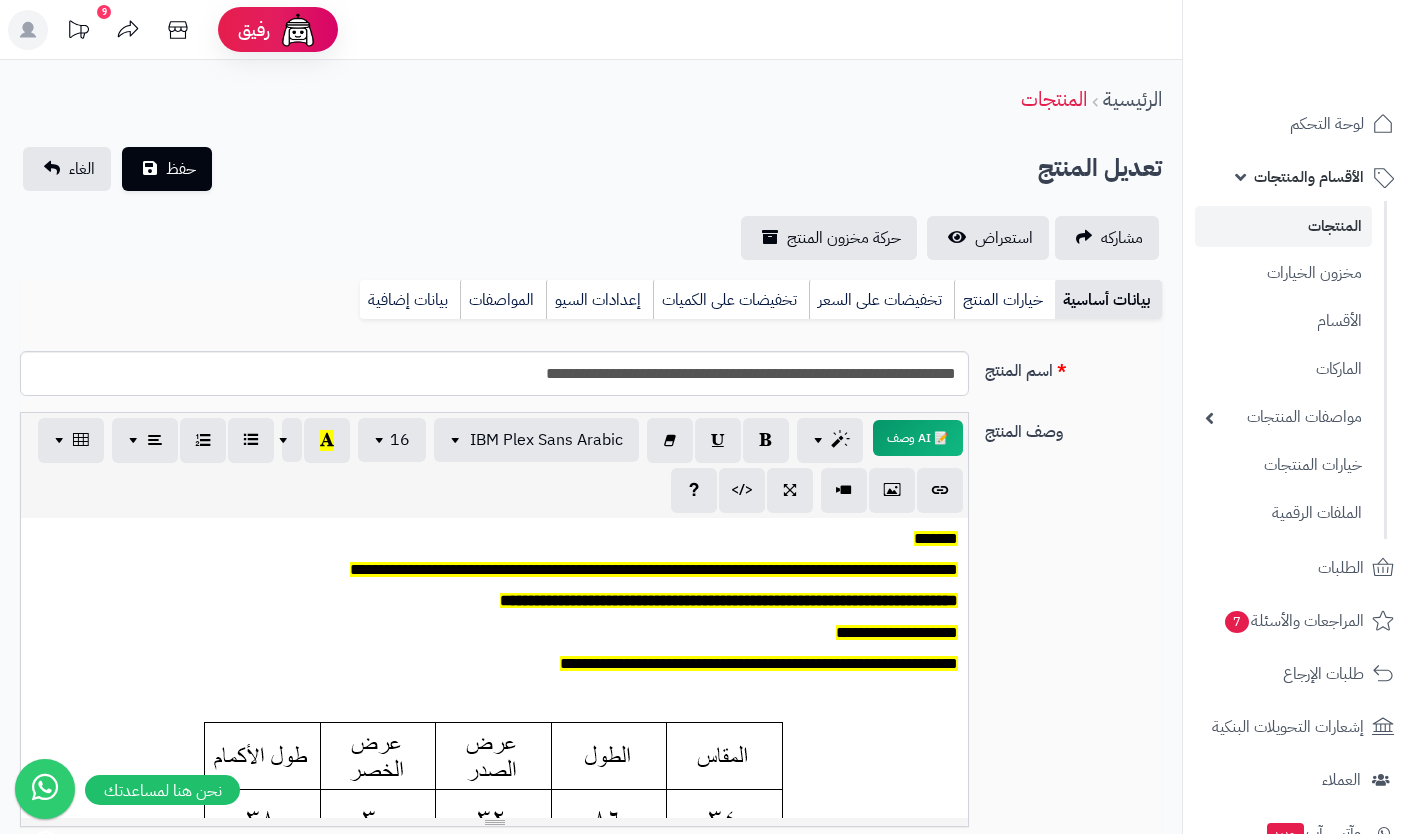 click on "خيارات المنتج" at bounding box center (1004, 300) 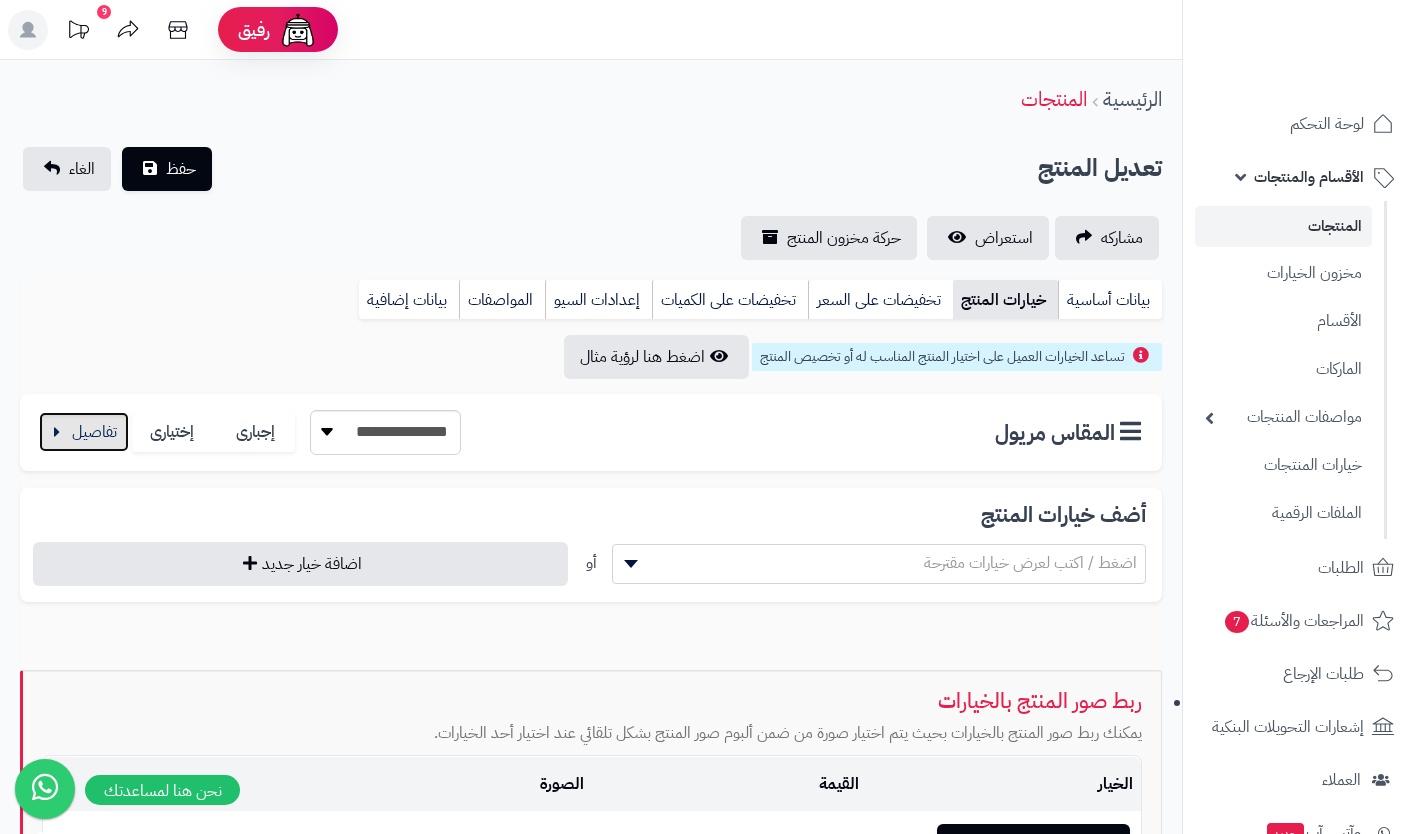 click at bounding box center (84, 432) 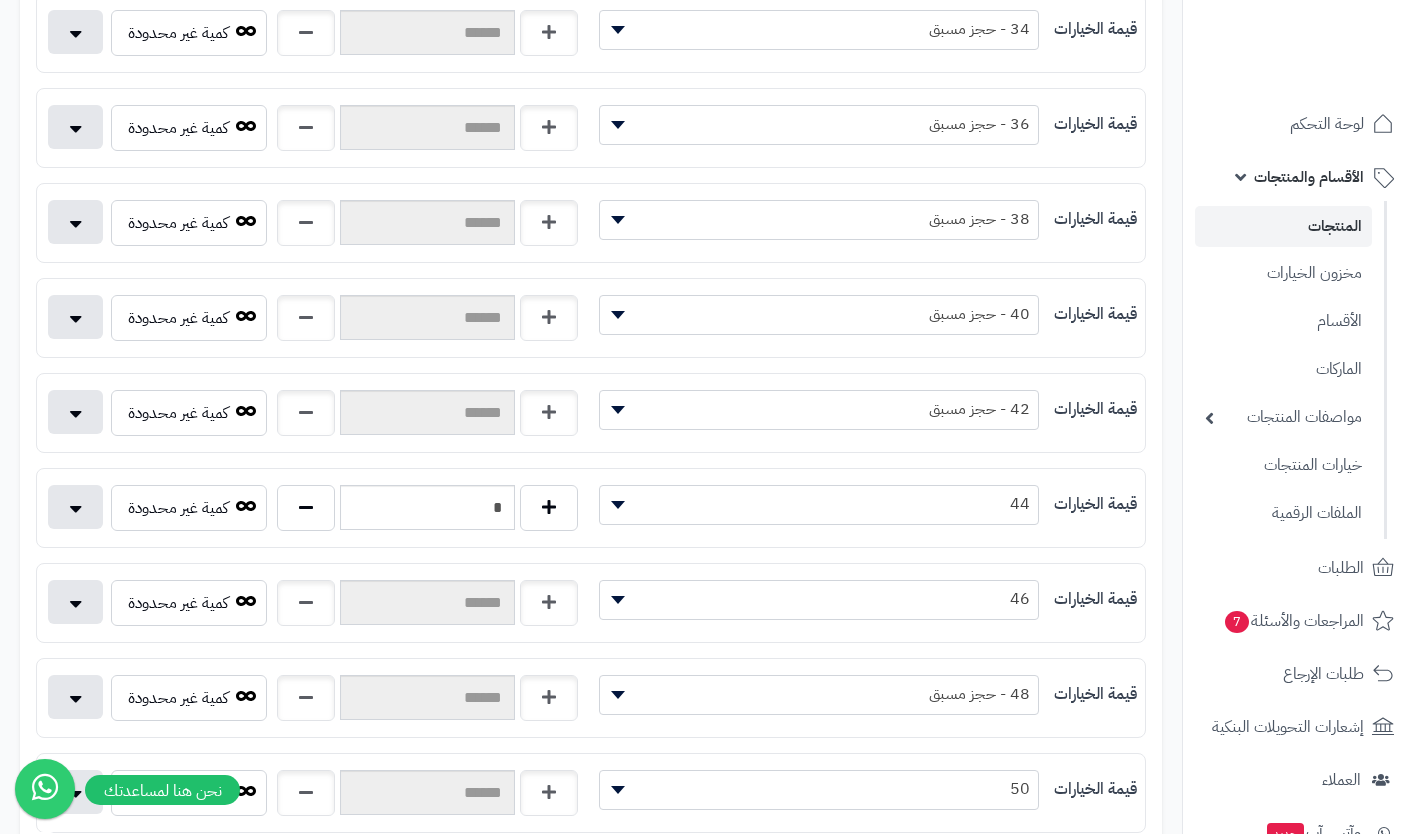 scroll, scrollTop: 503, scrollLeft: 0, axis: vertical 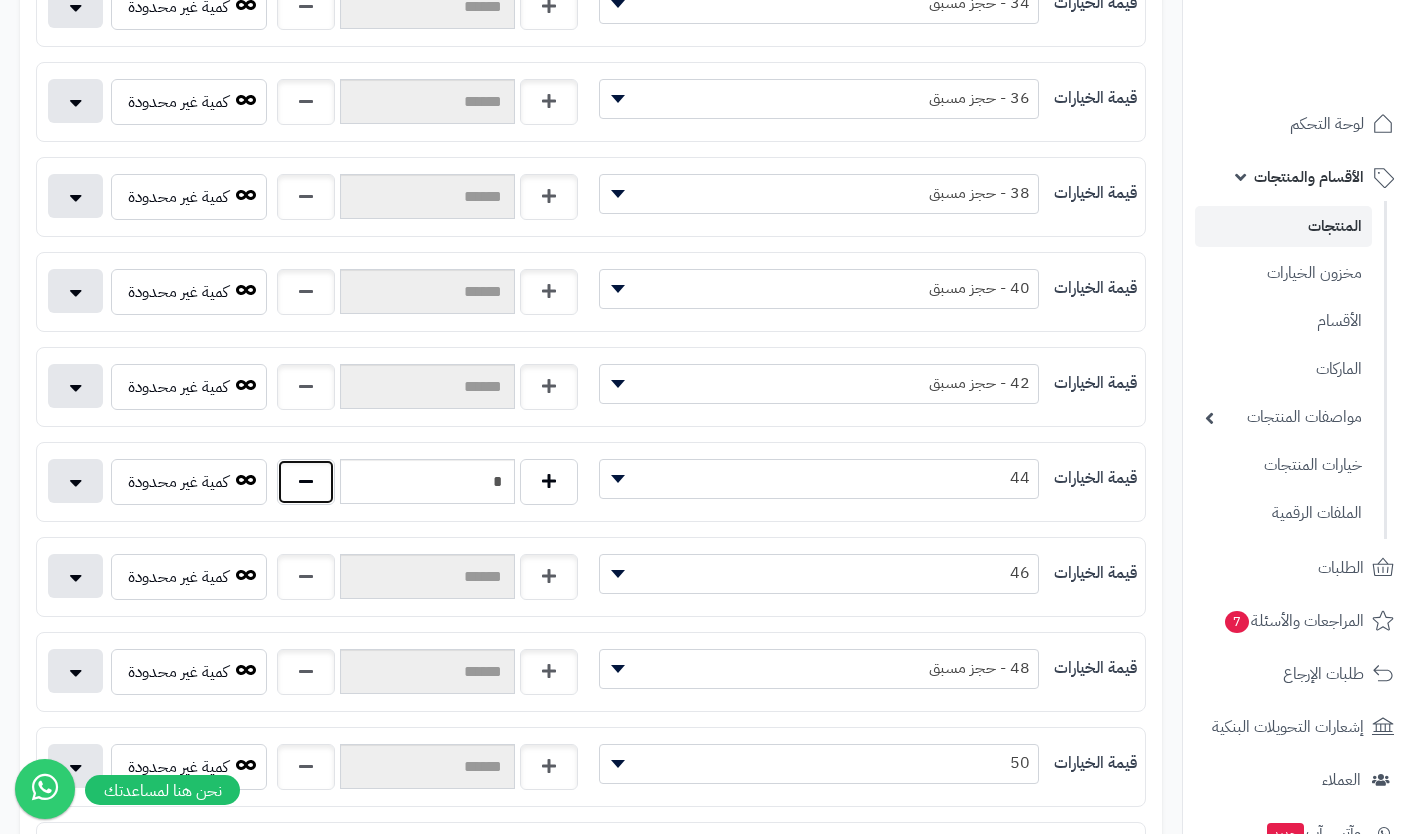 click at bounding box center [306, 482] 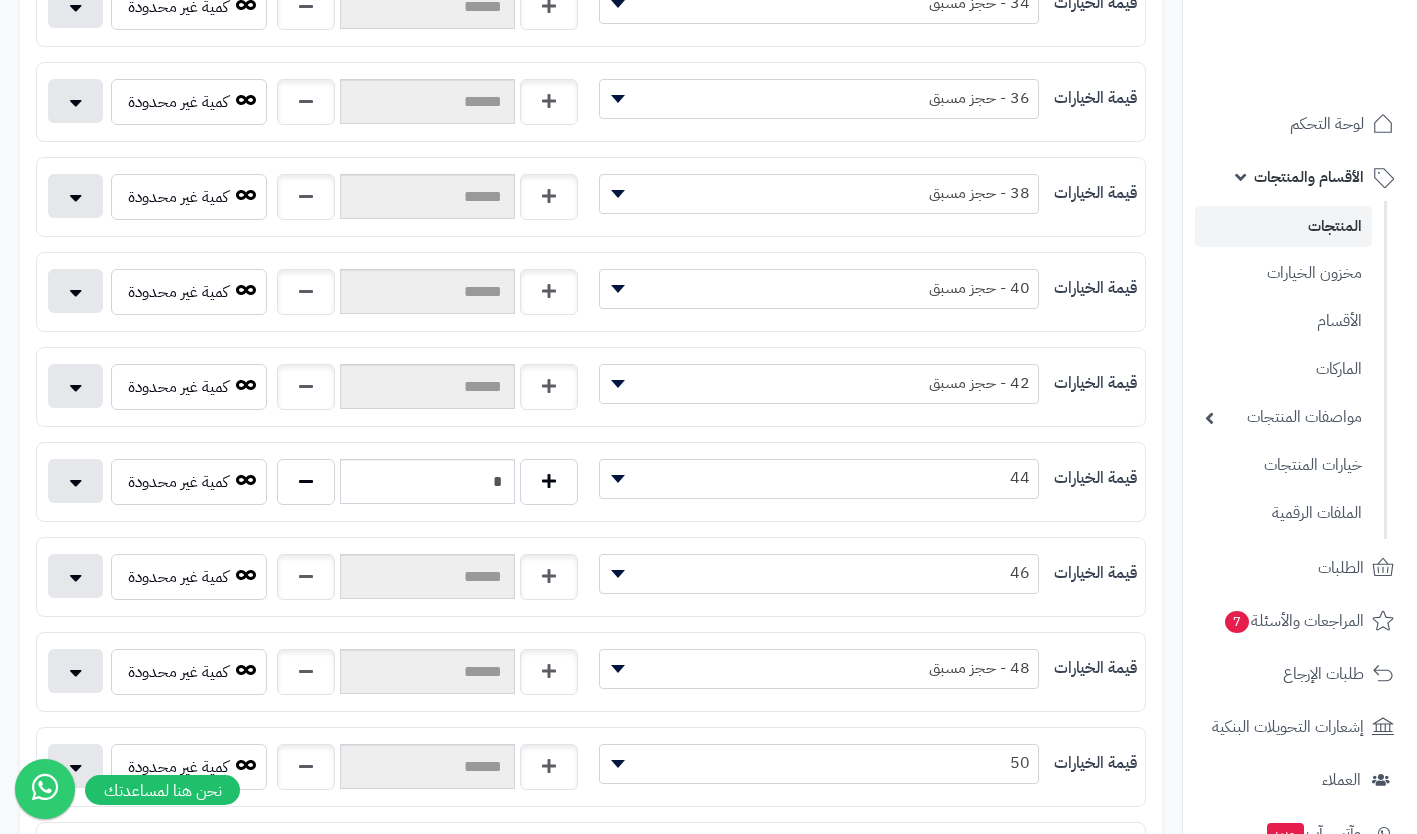 type on "*" 